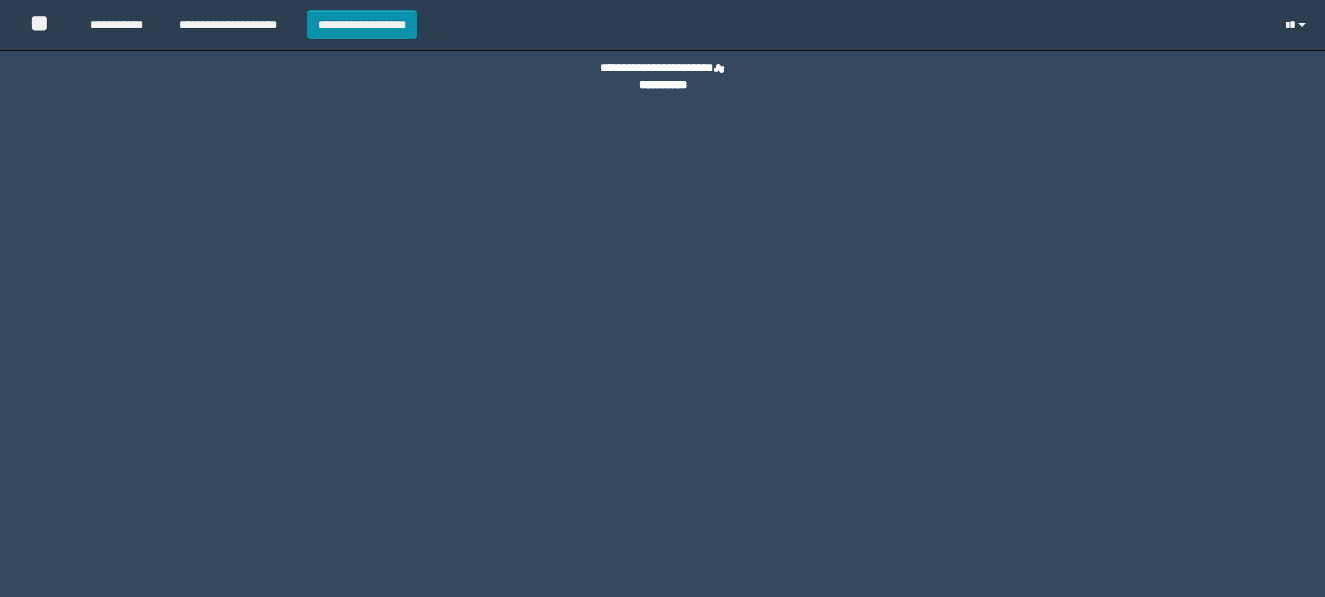 scroll, scrollTop: 0, scrollLeft: 0, axis: both 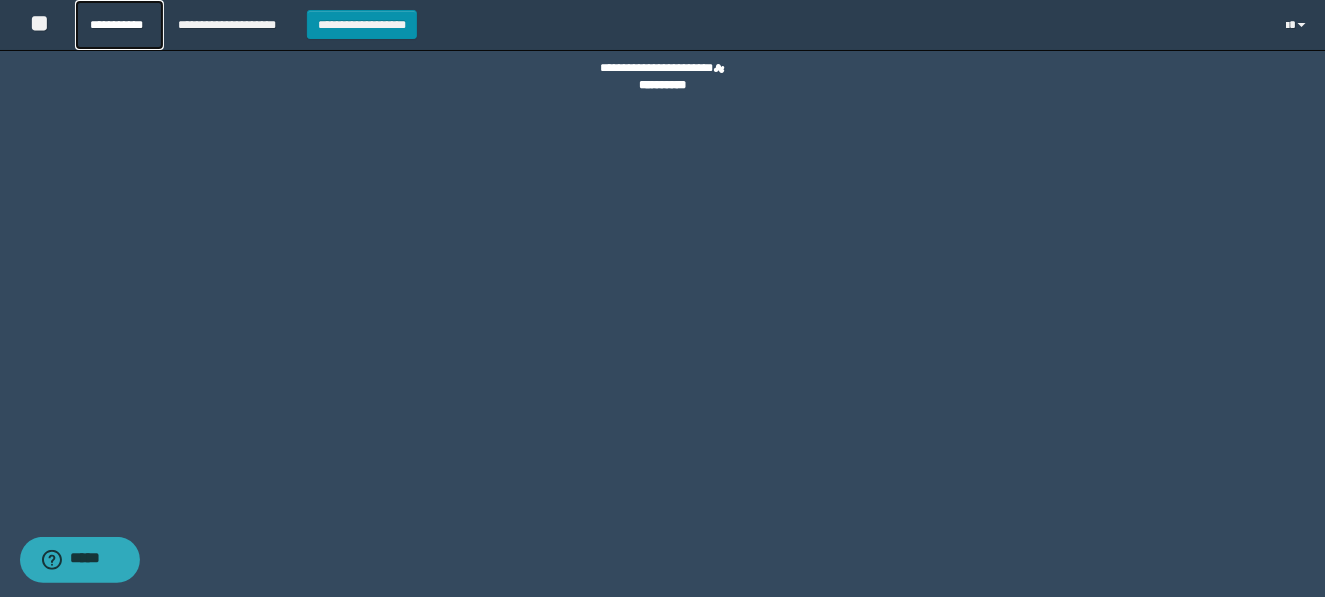 click on "**********" at bounding box center (119, 25) 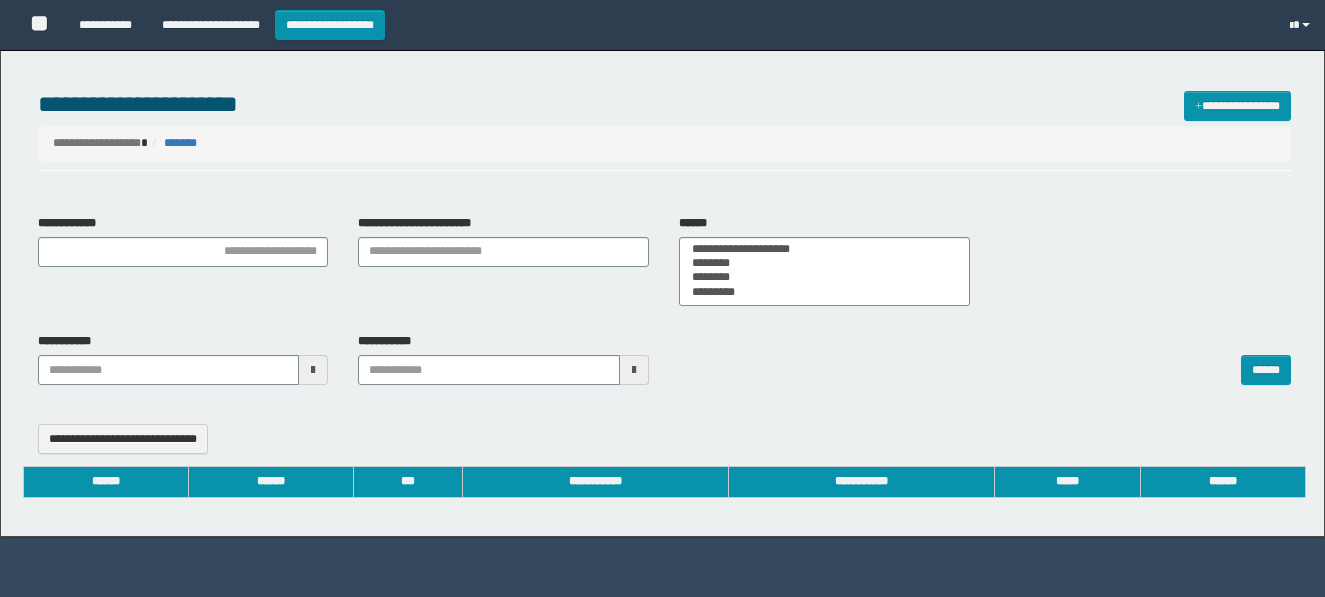 select 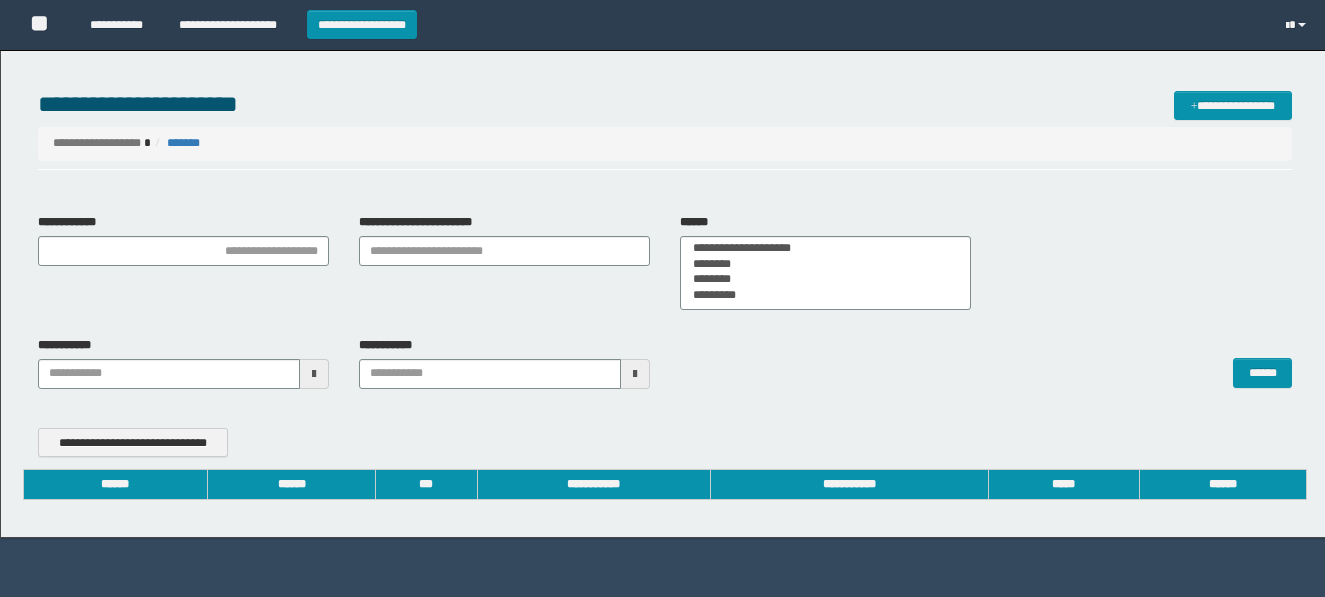 scroll, scrollTop: 0, scrollLeft: 0, axis: both 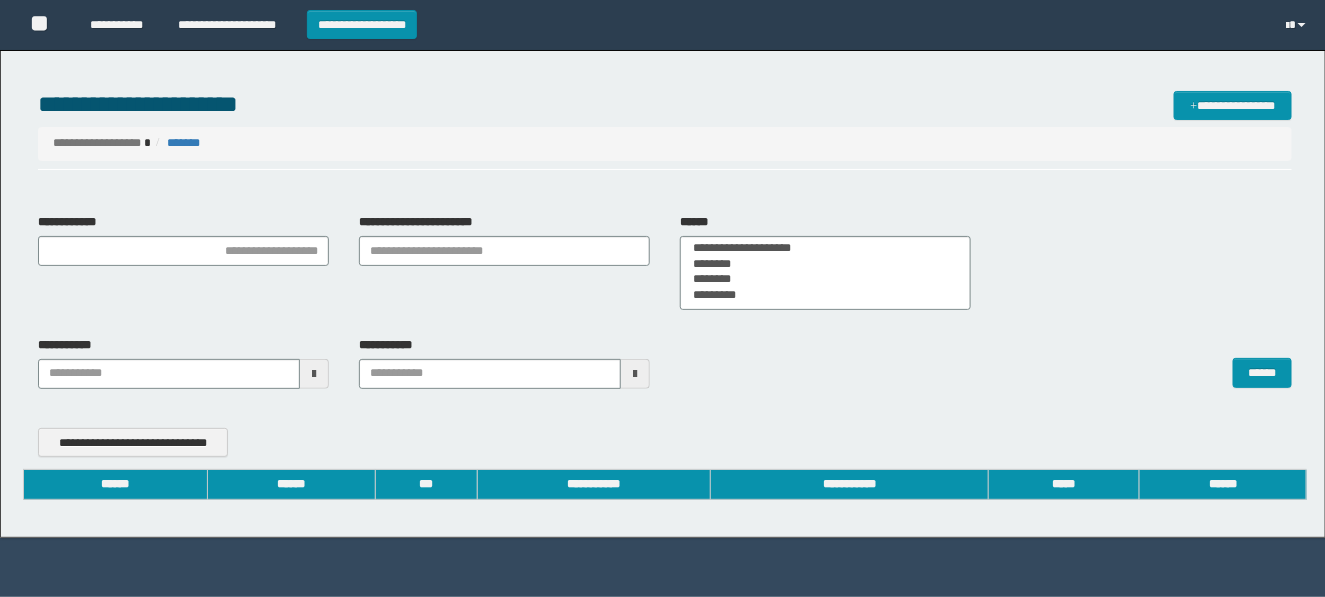 type on "**********" 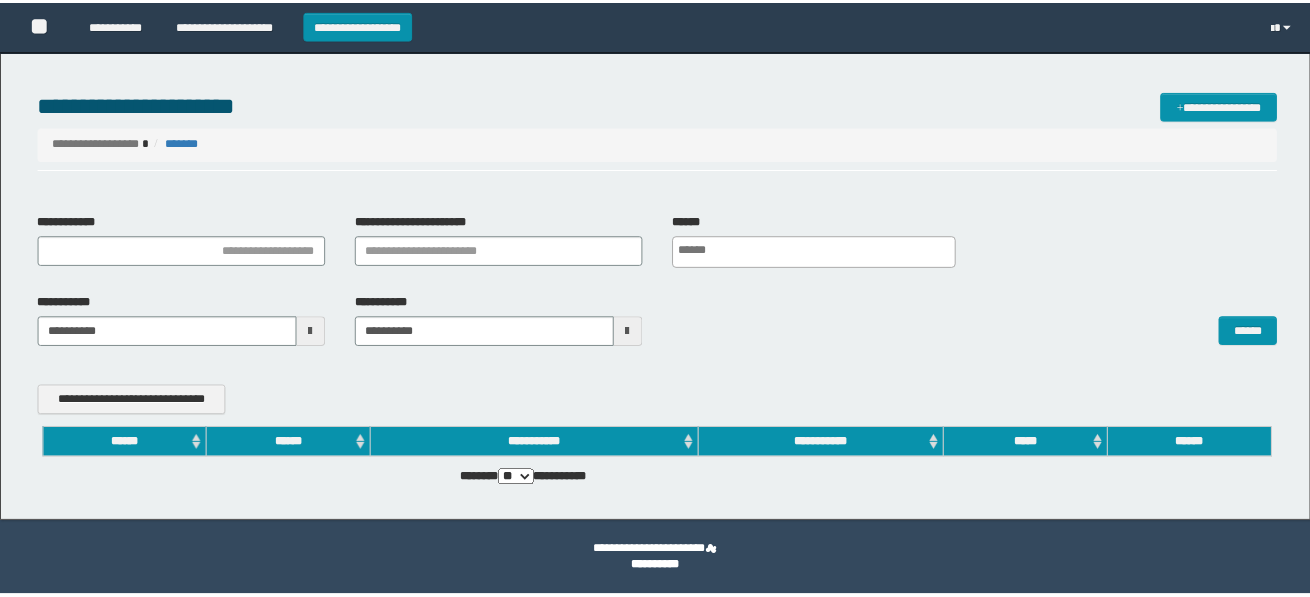 scroll, scrollTop: 0, scrollLeft: 0, axis: both 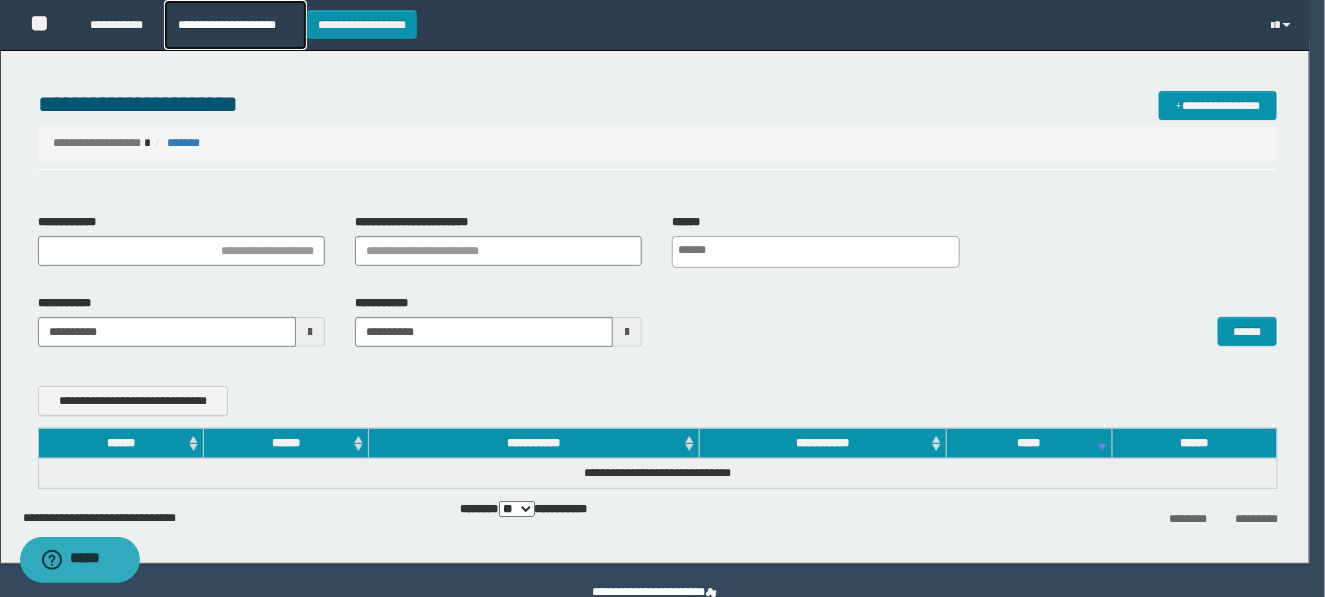 click on "**********" at bounding box center [235, 25] 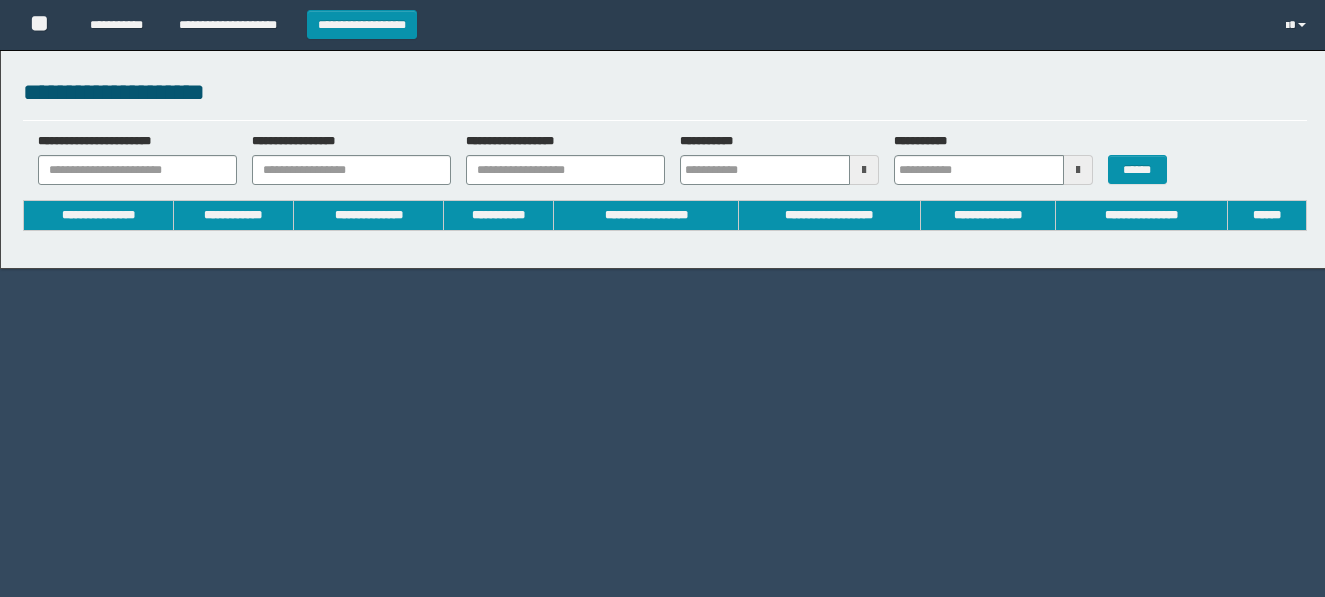 scroll, scrollTop: 0, scrollLeft: 0, axis: both 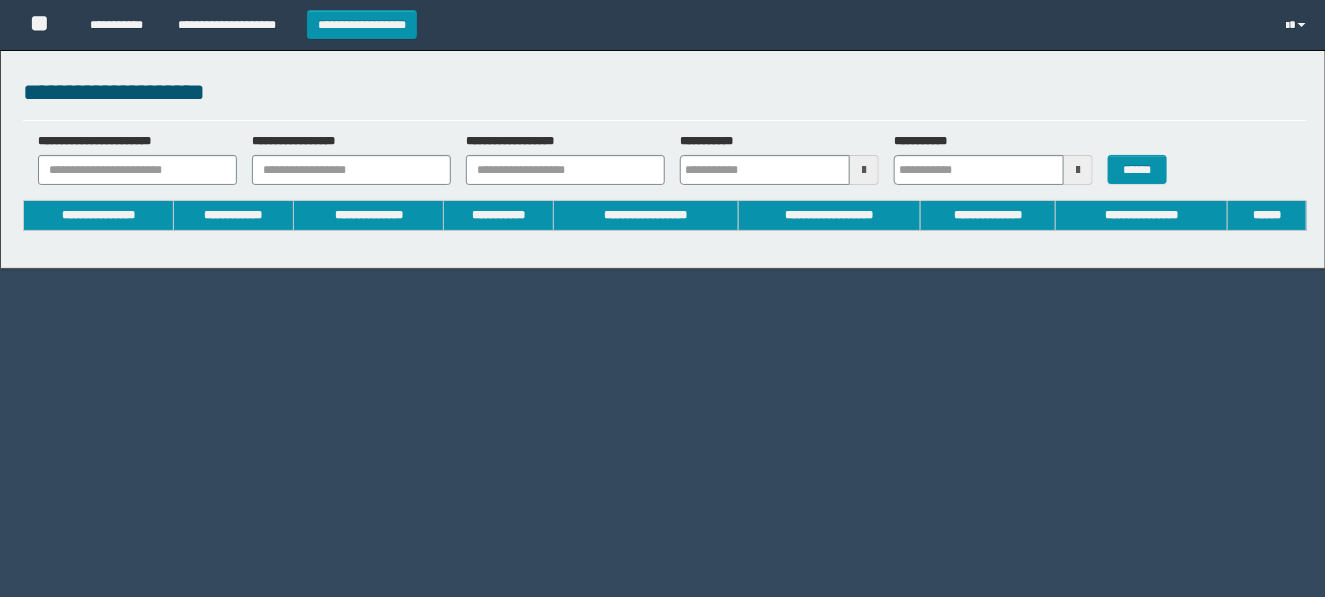 type on "**********" 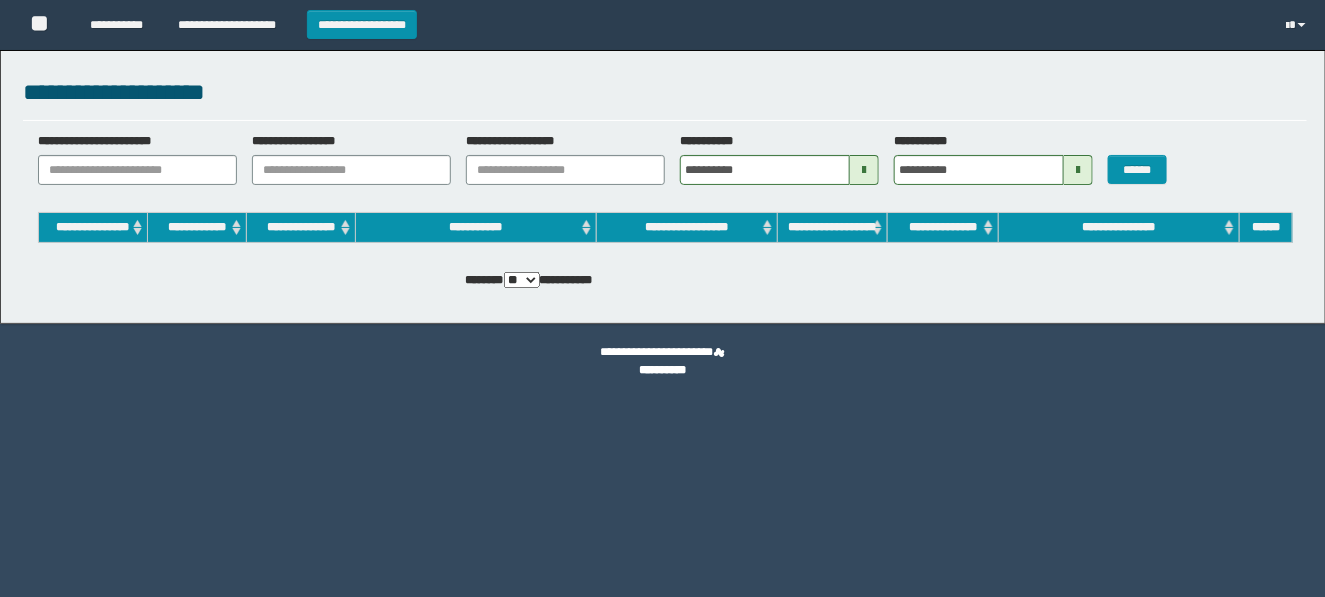 scroll, scrollTop: 0, scrollLeft: 0, axis: both 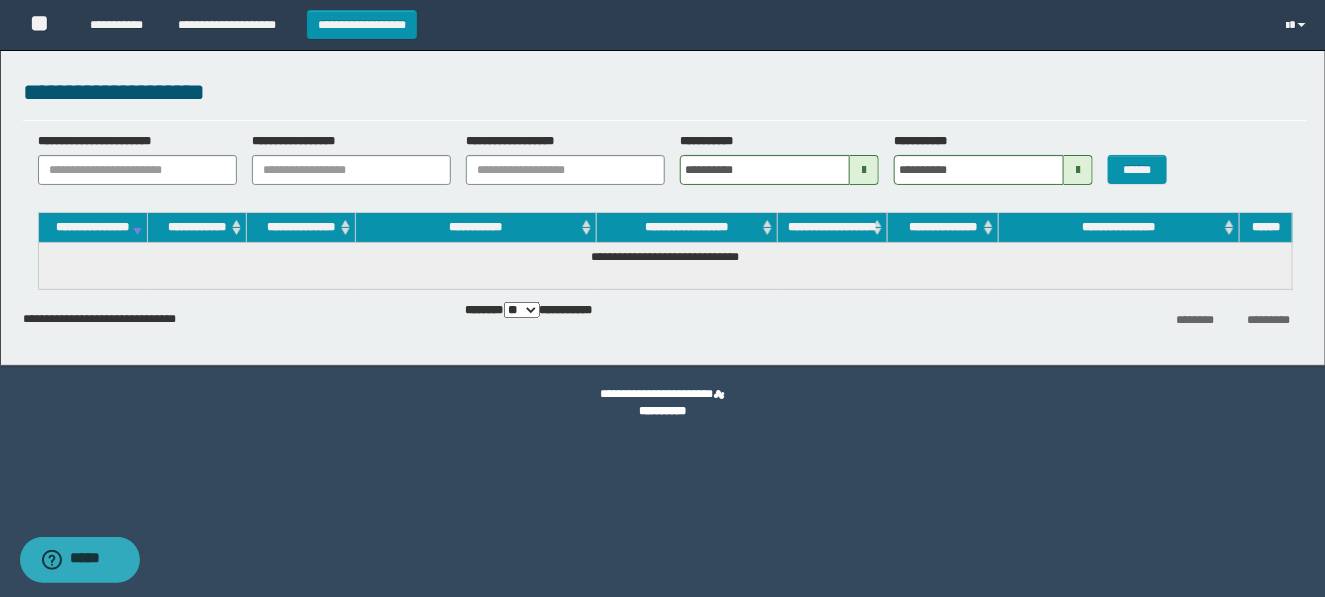 click at bounding box center [864, 170] 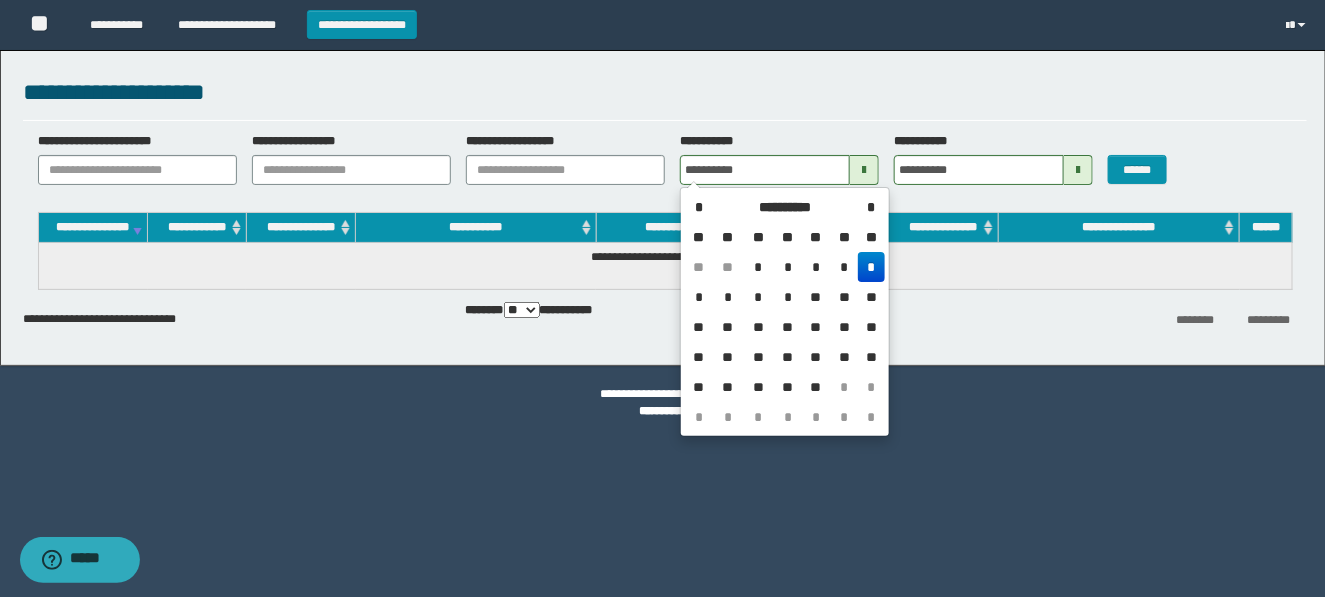 click on "*" at bounding box center [699, 207] 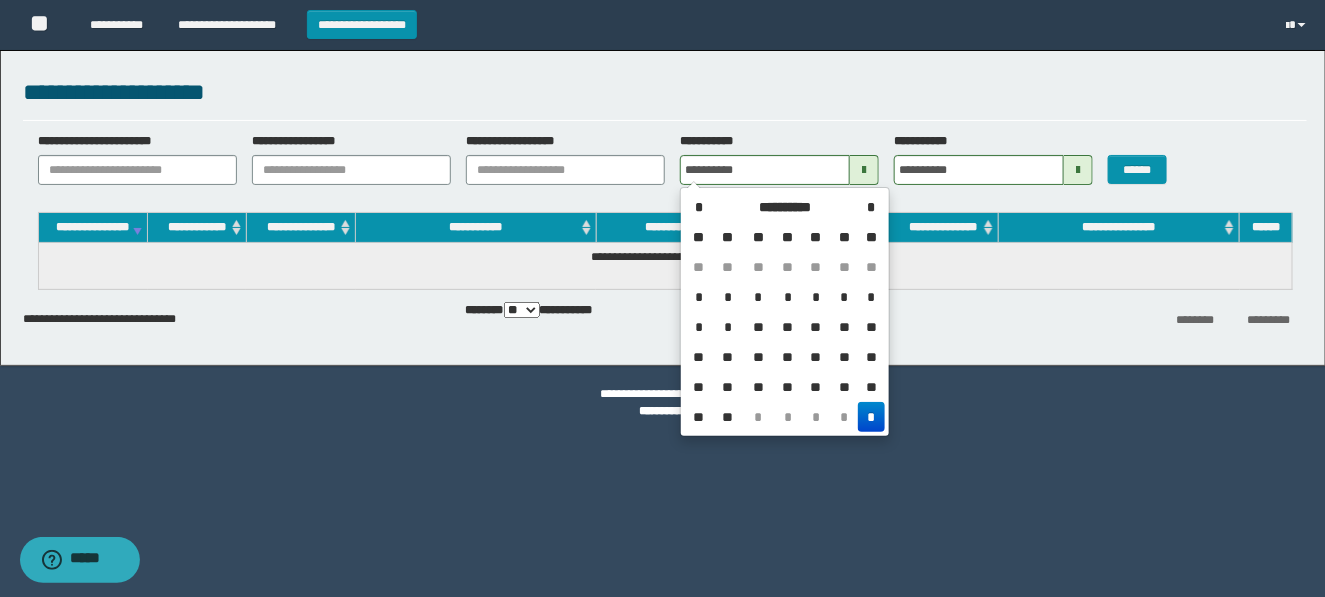 click on "*" at bounding box center (699, 207) 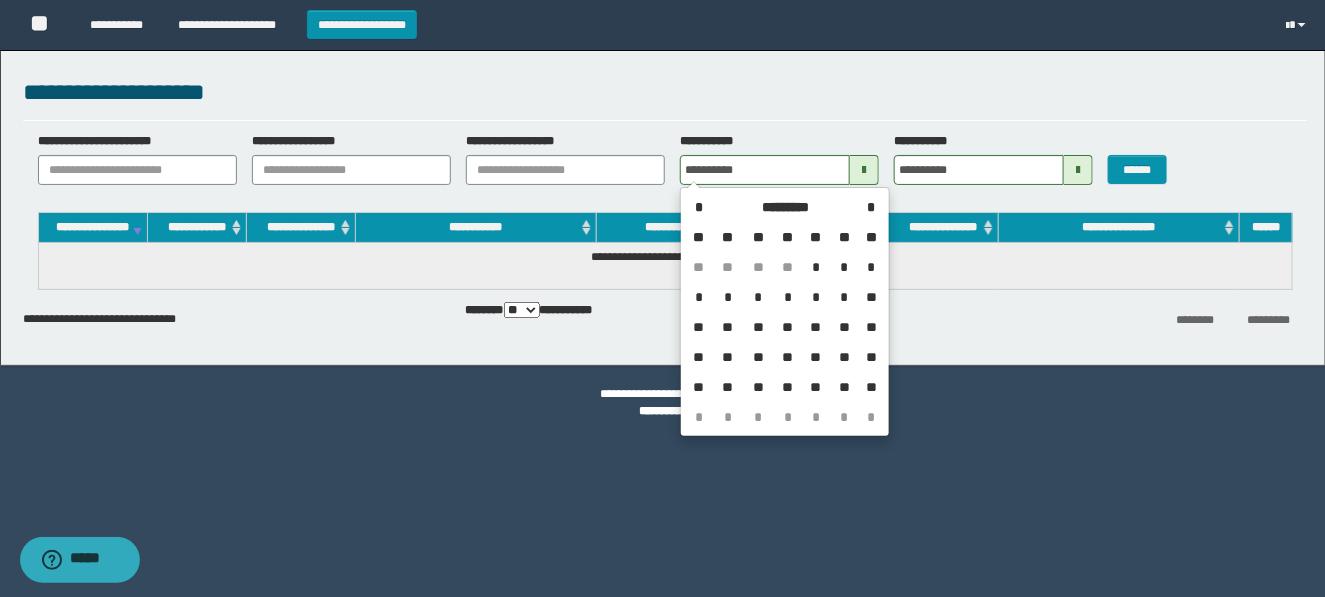 click on "*" at bounding box center [699, 207] 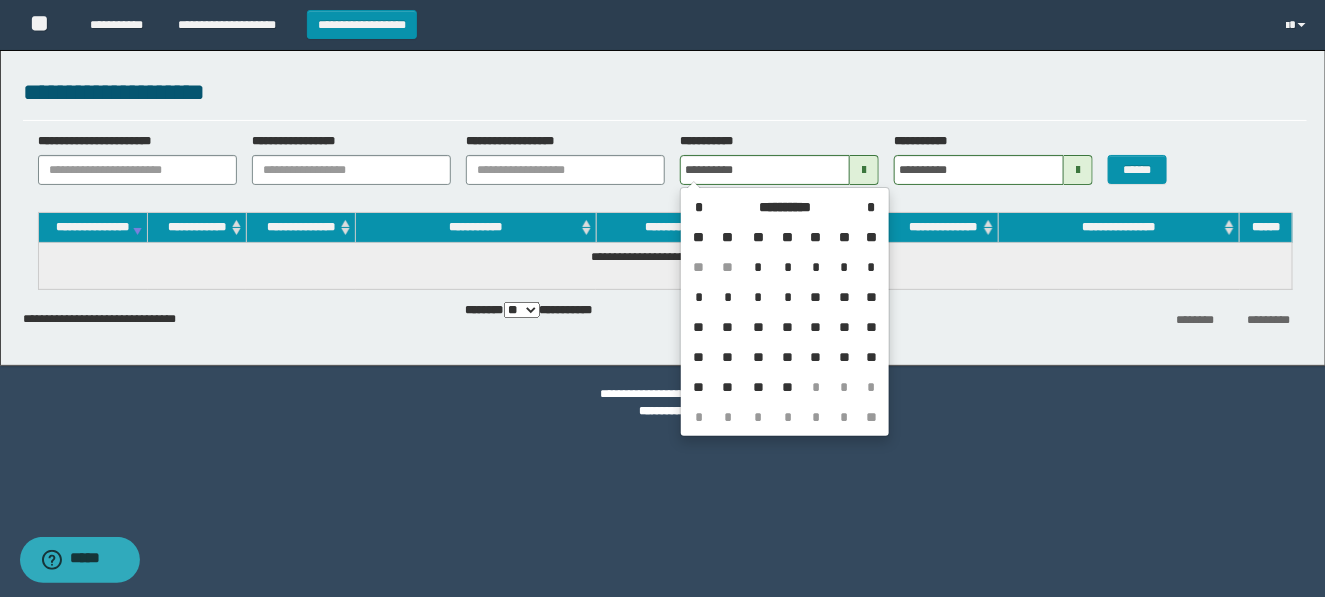 click on "*" at bounding box center [759, 267] 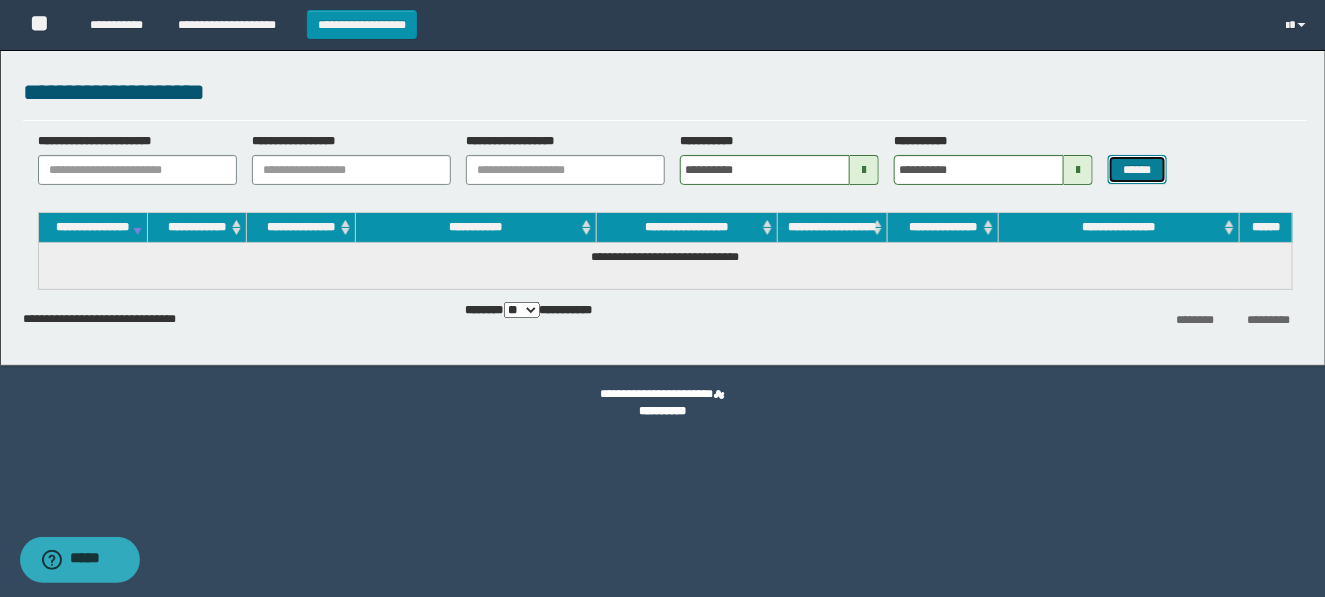 click on "******" at bounding box center [1137, 169] 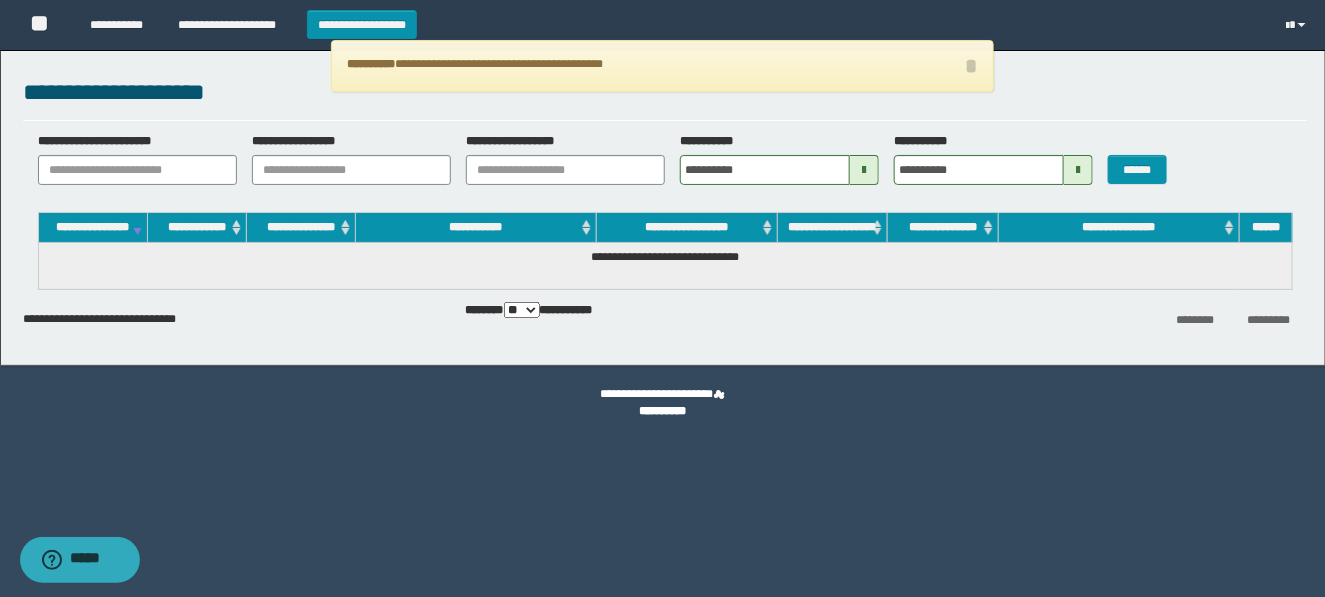 click at bounding box center [864, 170] 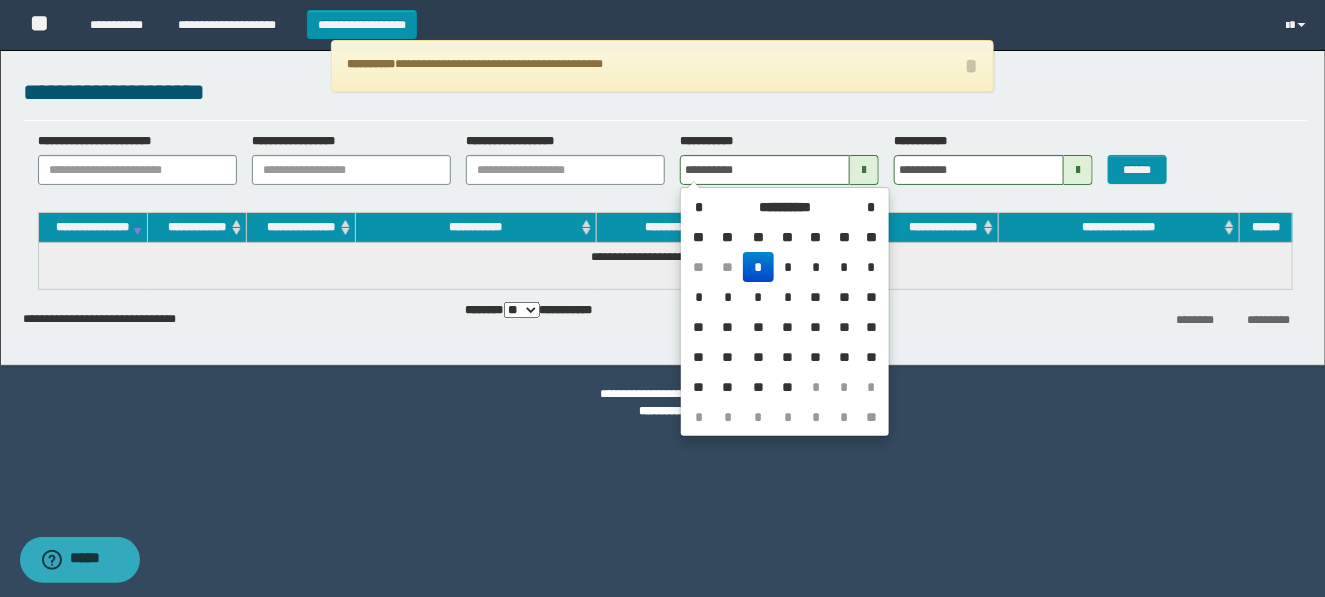 click on "*" at bounding box center (871, 207) 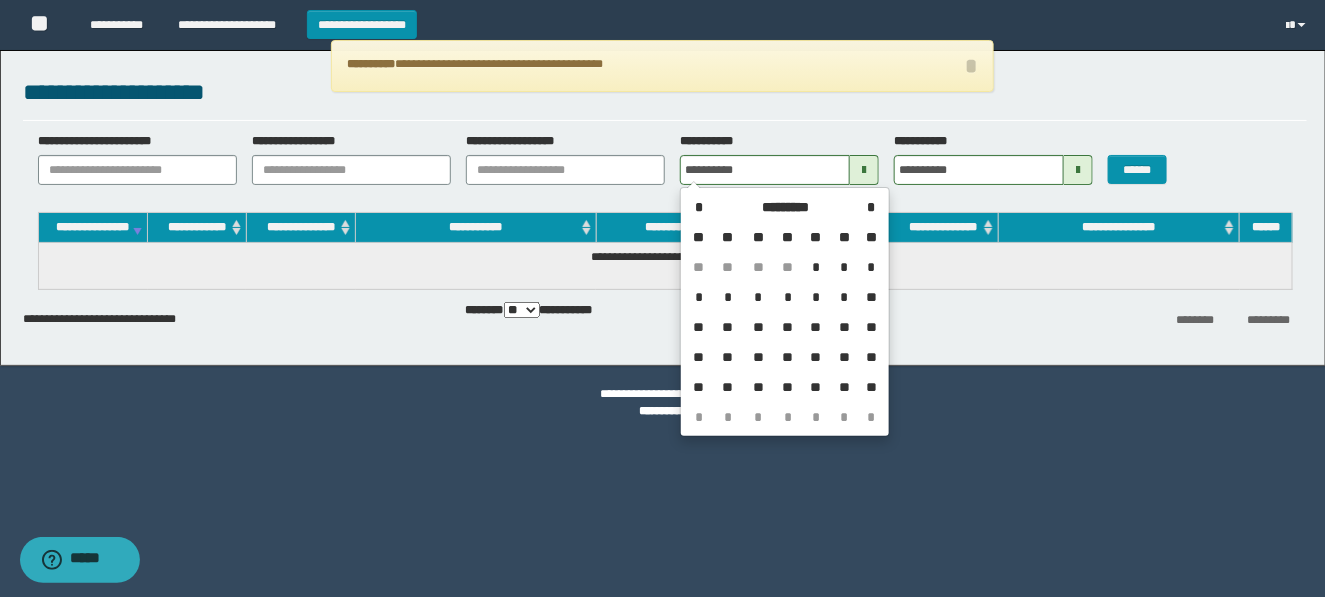 click on "*" at bounding box center (816, 267) 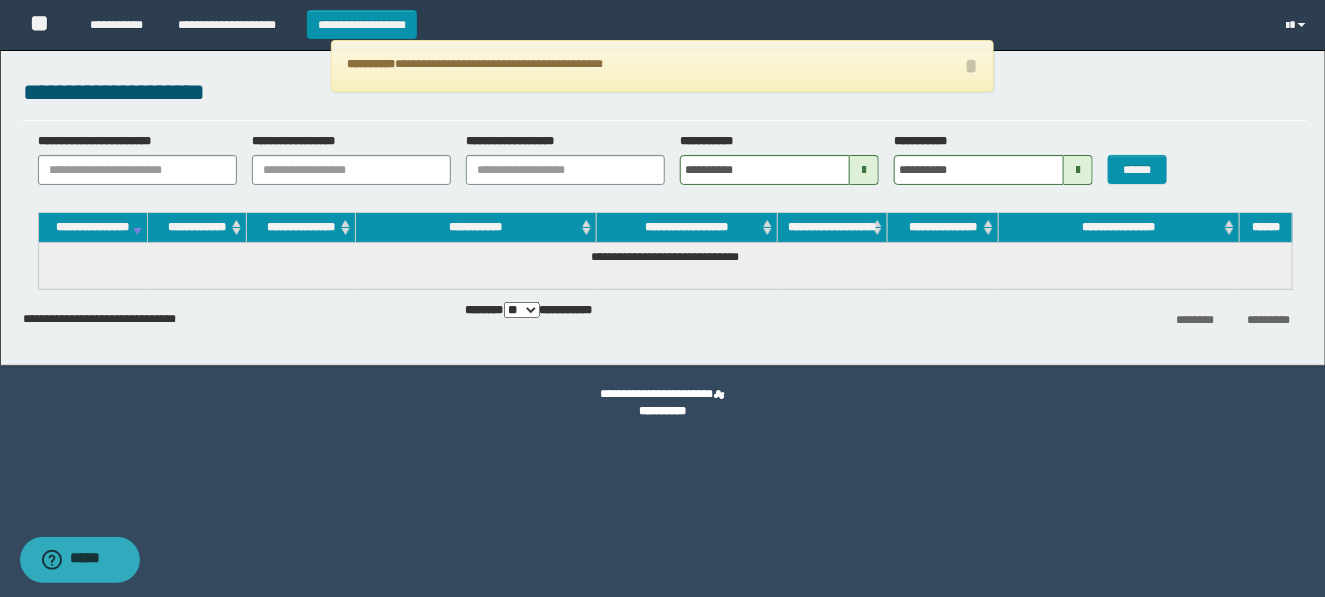 click at bounding box center [1078, 170] 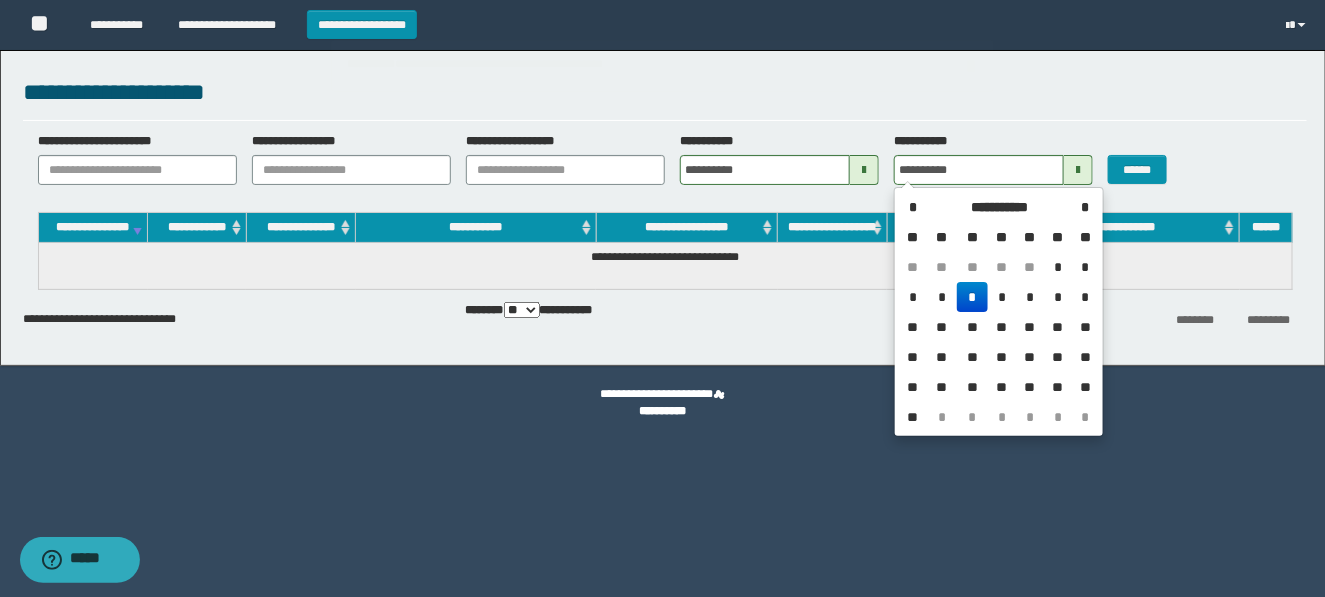 click on "*" at bounding box center (913, 207) 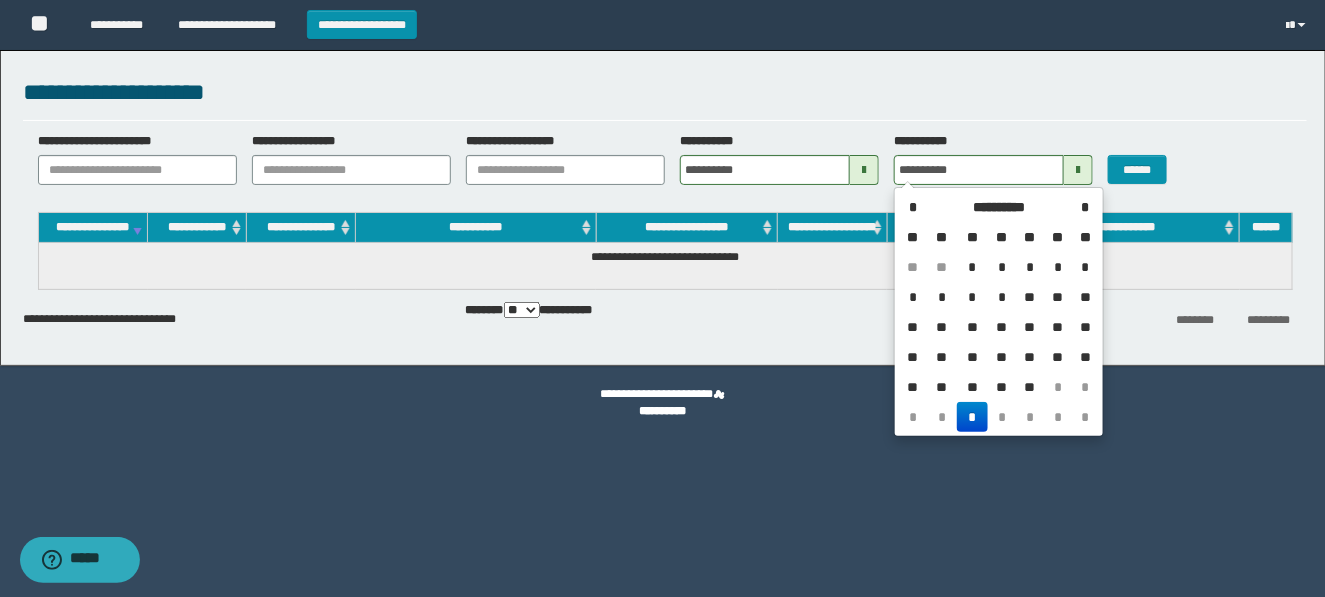 click on "*" at bounding box center (913, 207) 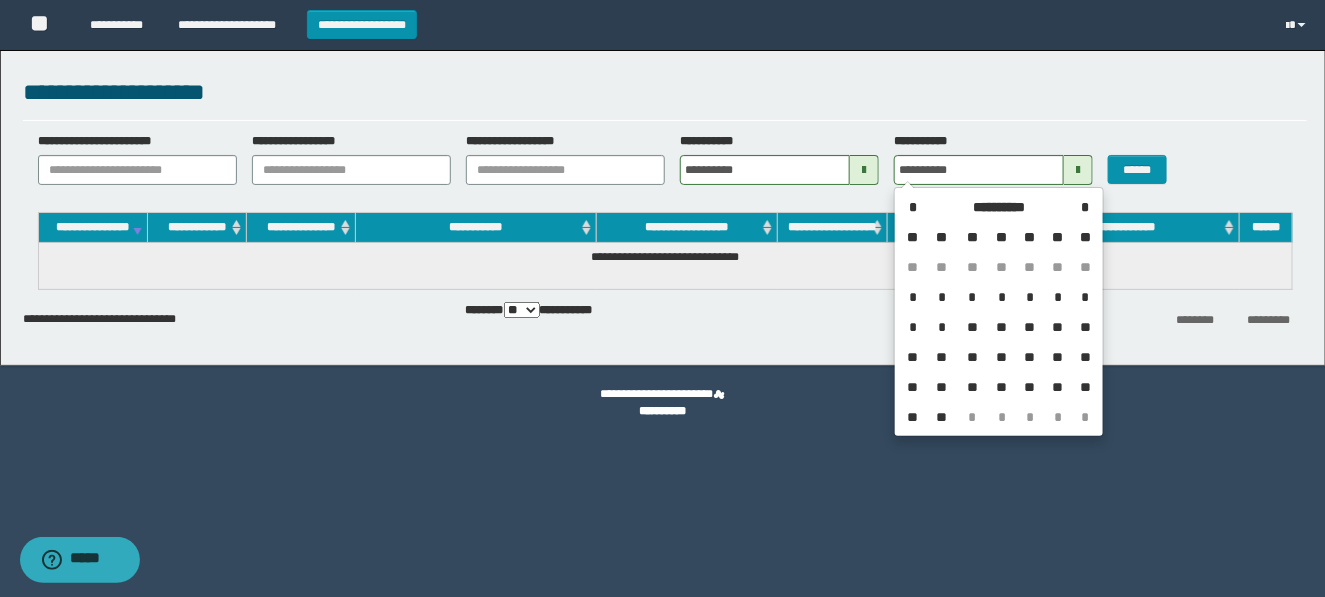 click on "*" at bounding box center [913, 207] 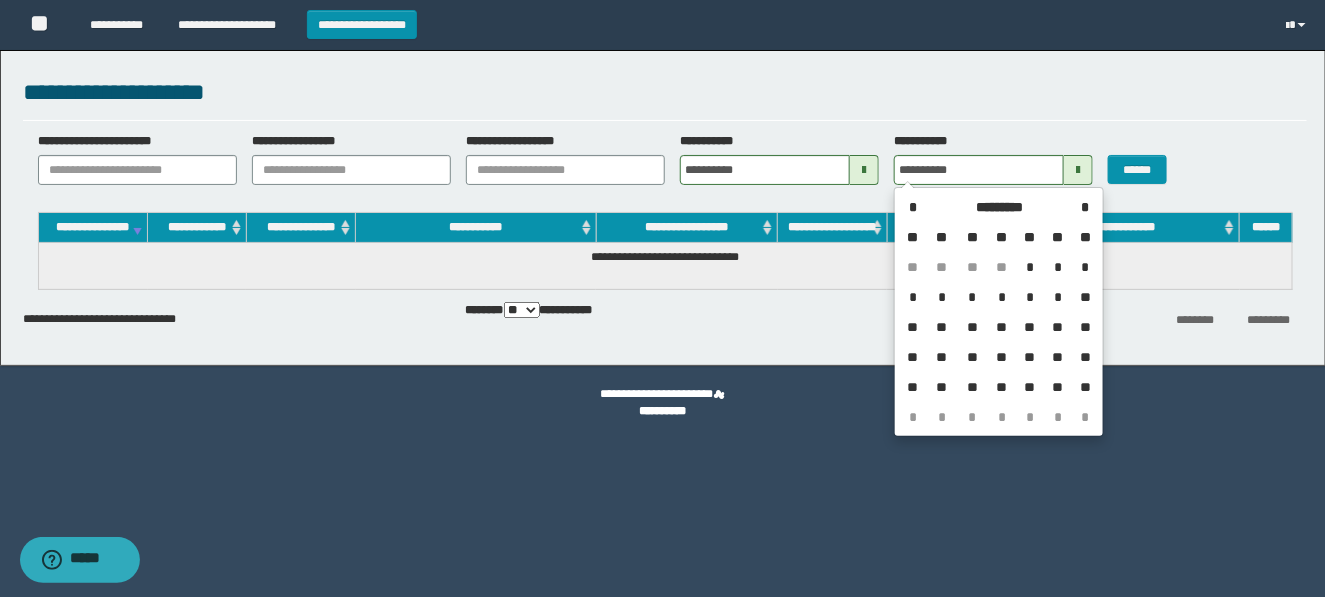 click on "**" at bounding box center (1085, 387) 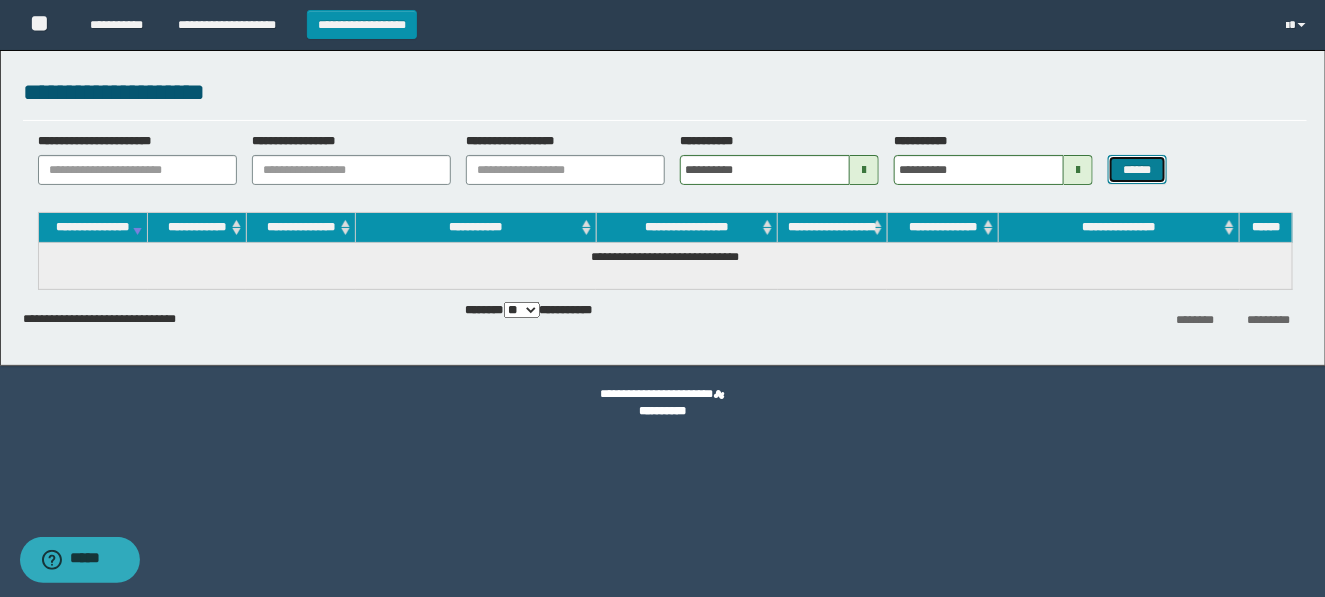 click on "******" at bounding box center (1137, 169) 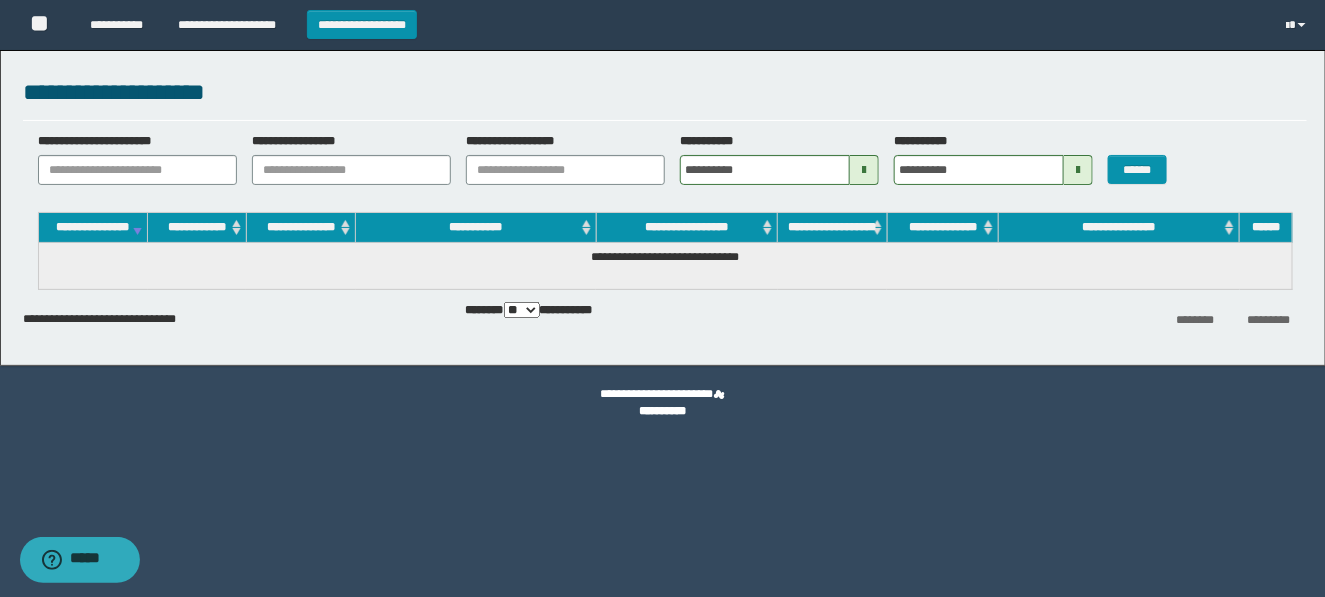 click at bounding box center [864, 170] 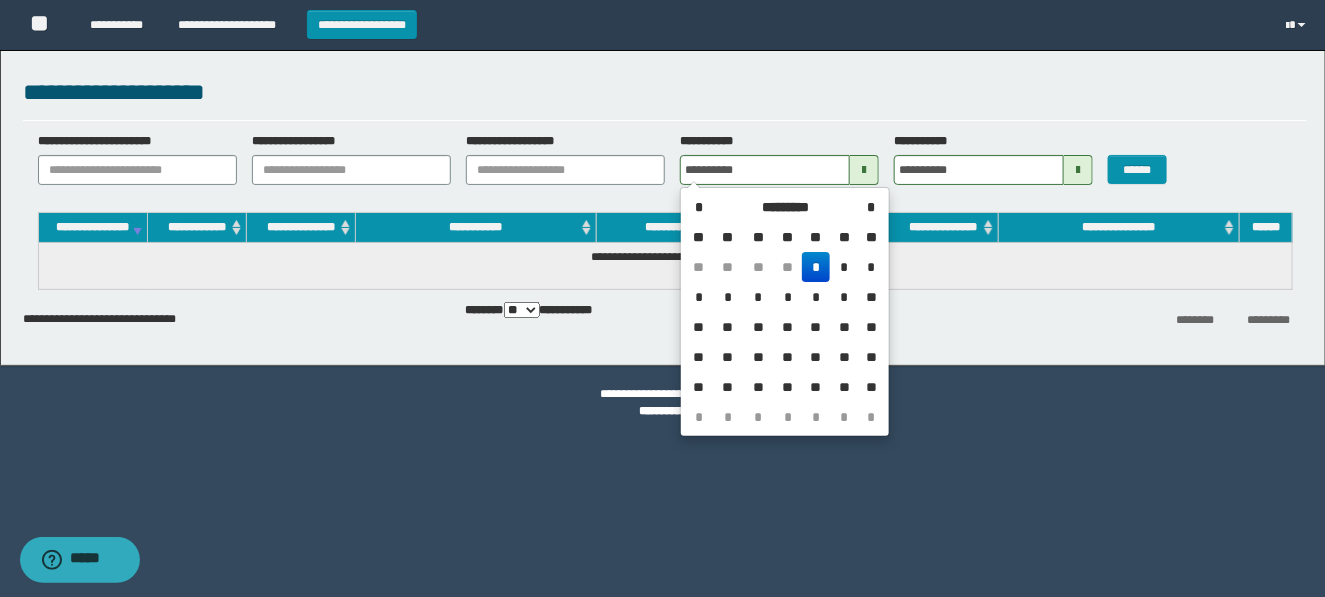 click on "*" at bounding box center [871, 207] 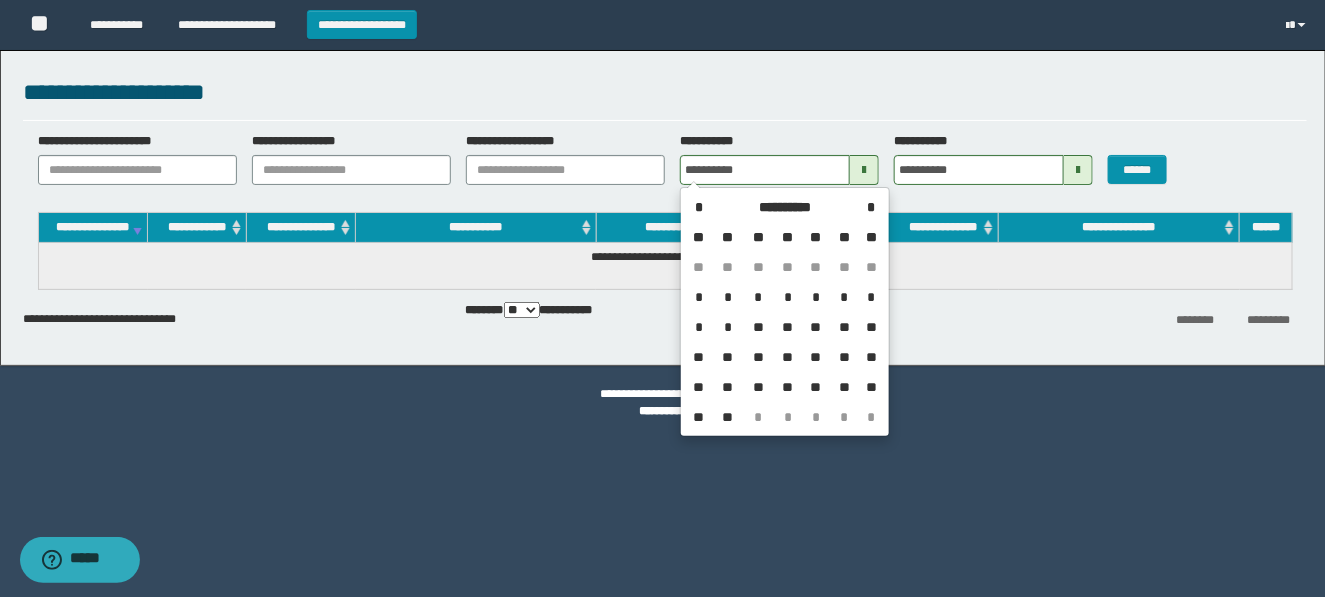 click on "*" at bounding box center [699, 297] 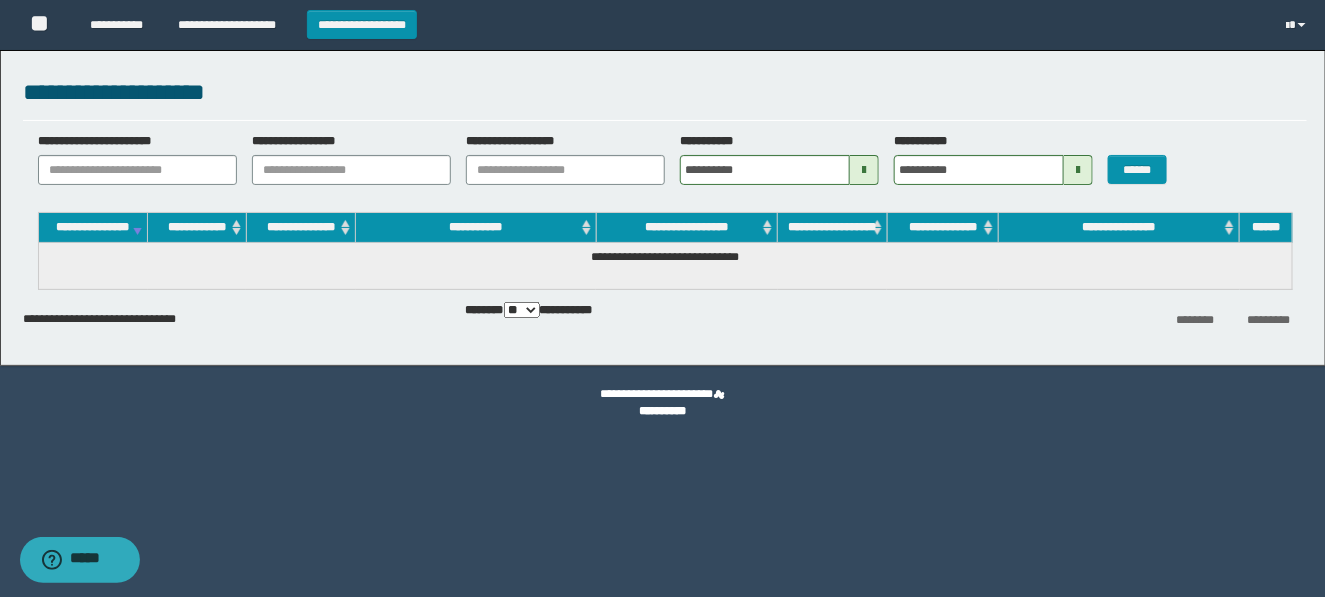 click at bounding box center (1078, 170) 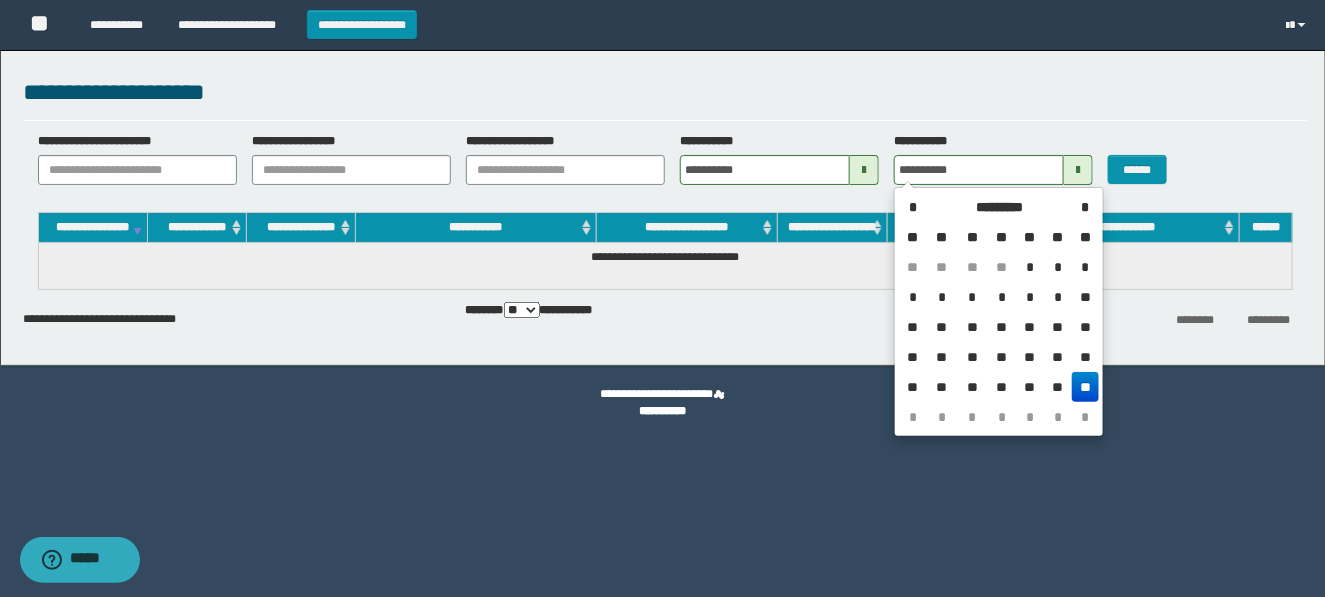 click on "*" at bounding box center (1085, 207) 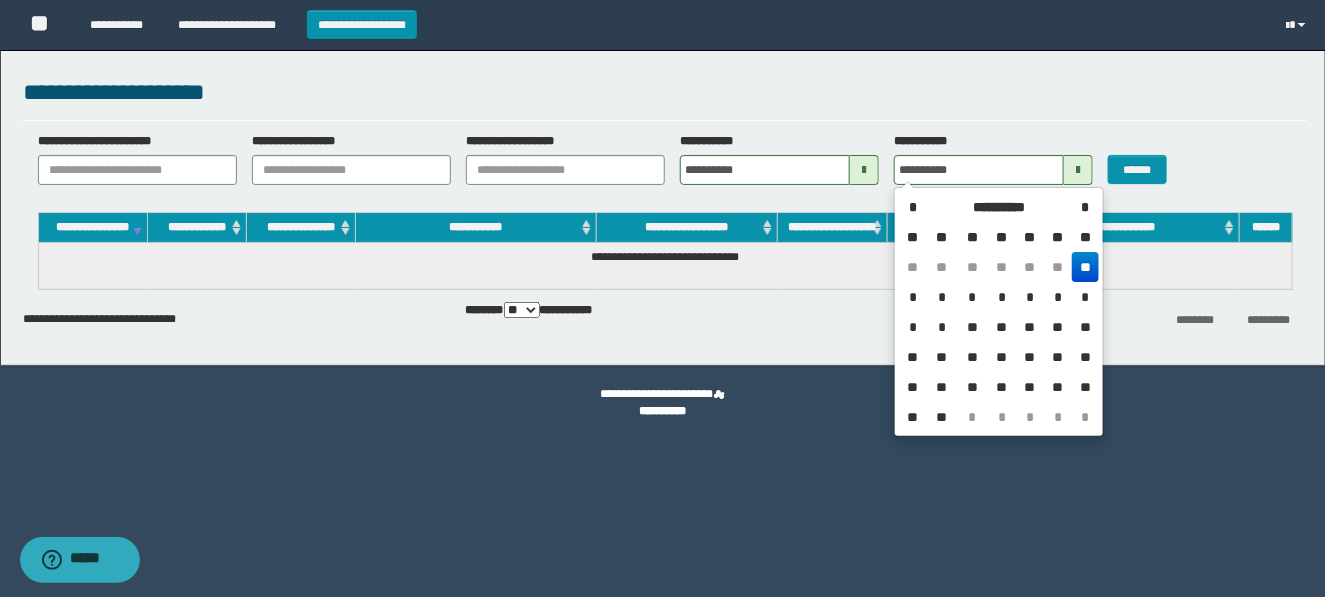 click on "**" at bounding box center (941, 417) 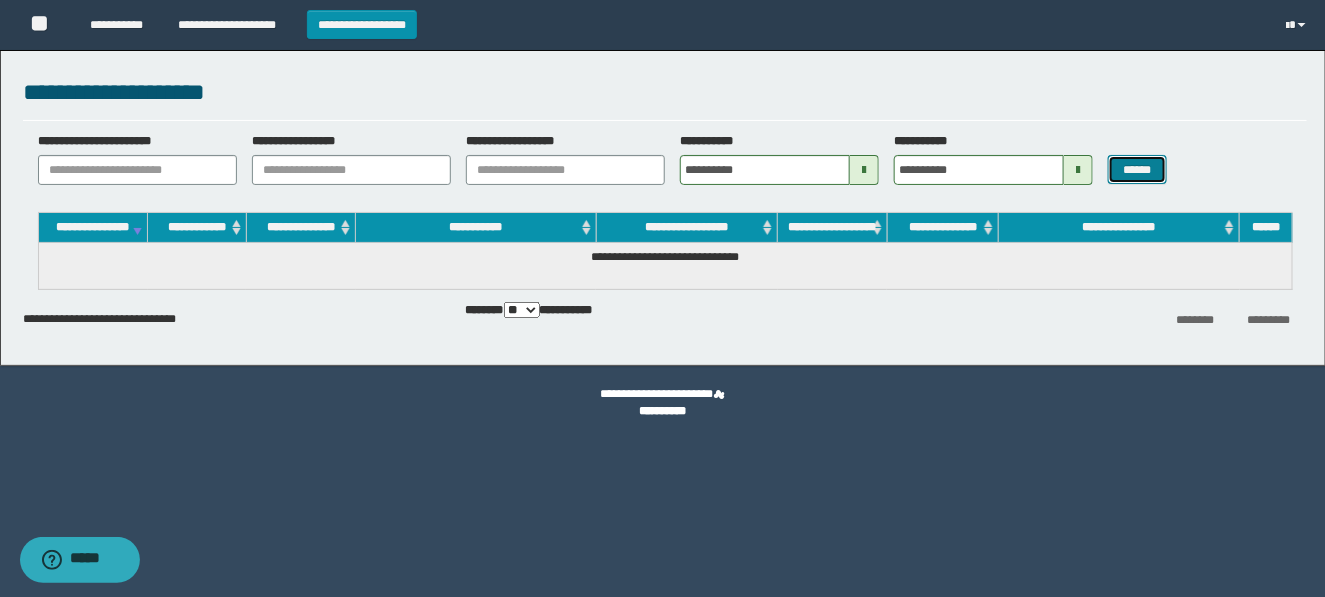 click on "******" at bounding box center (1137, 169) 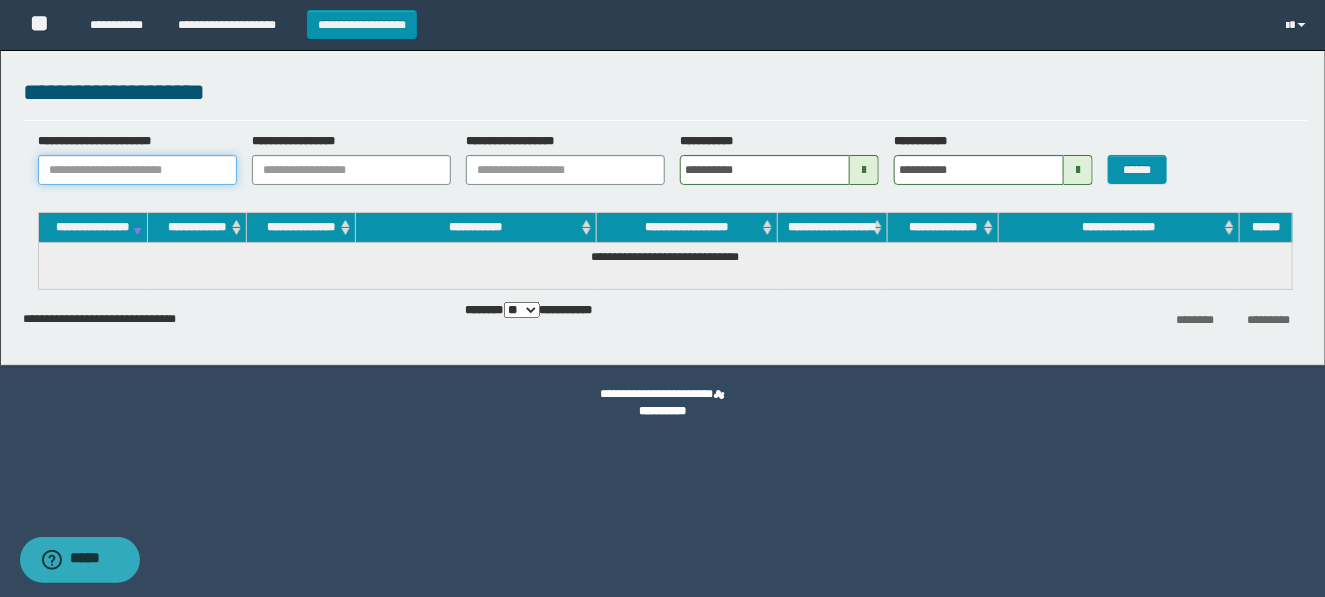 click on "**********" at bounding box center [137, 170] 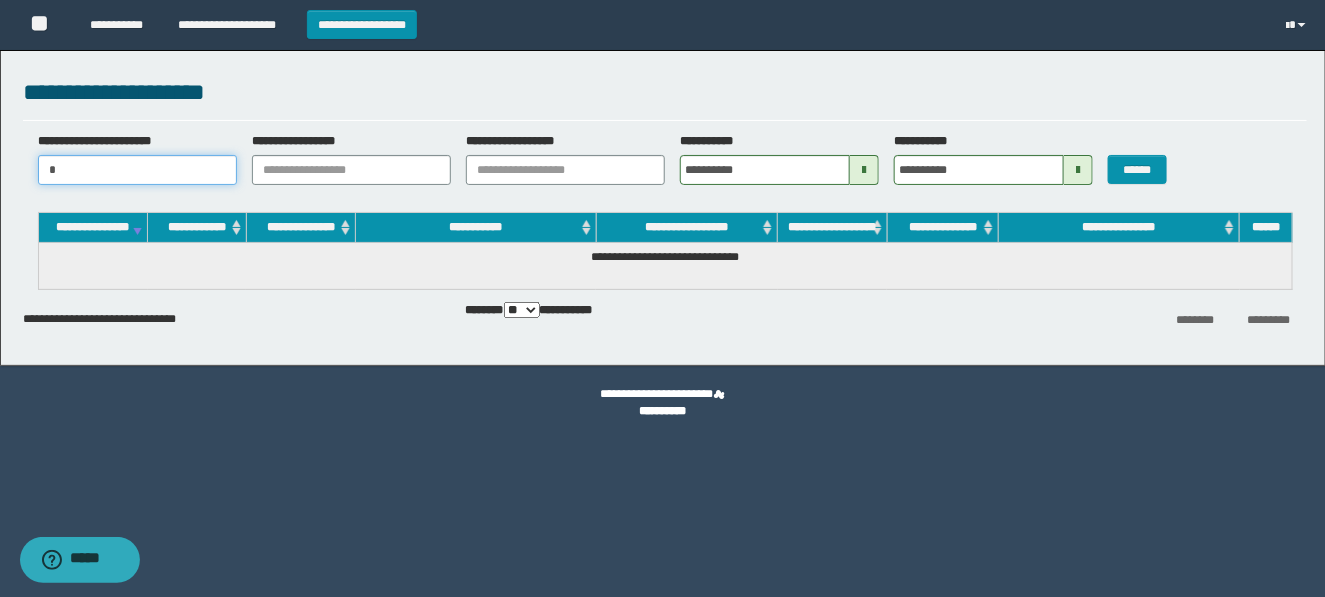 type 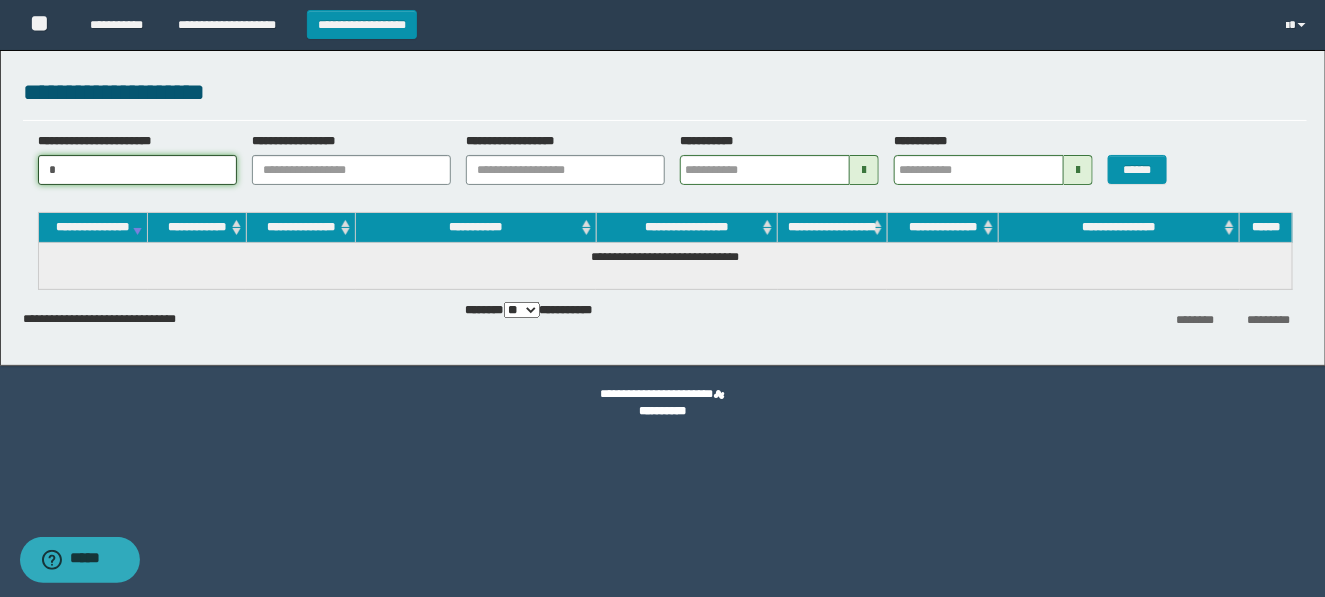 type on "**" 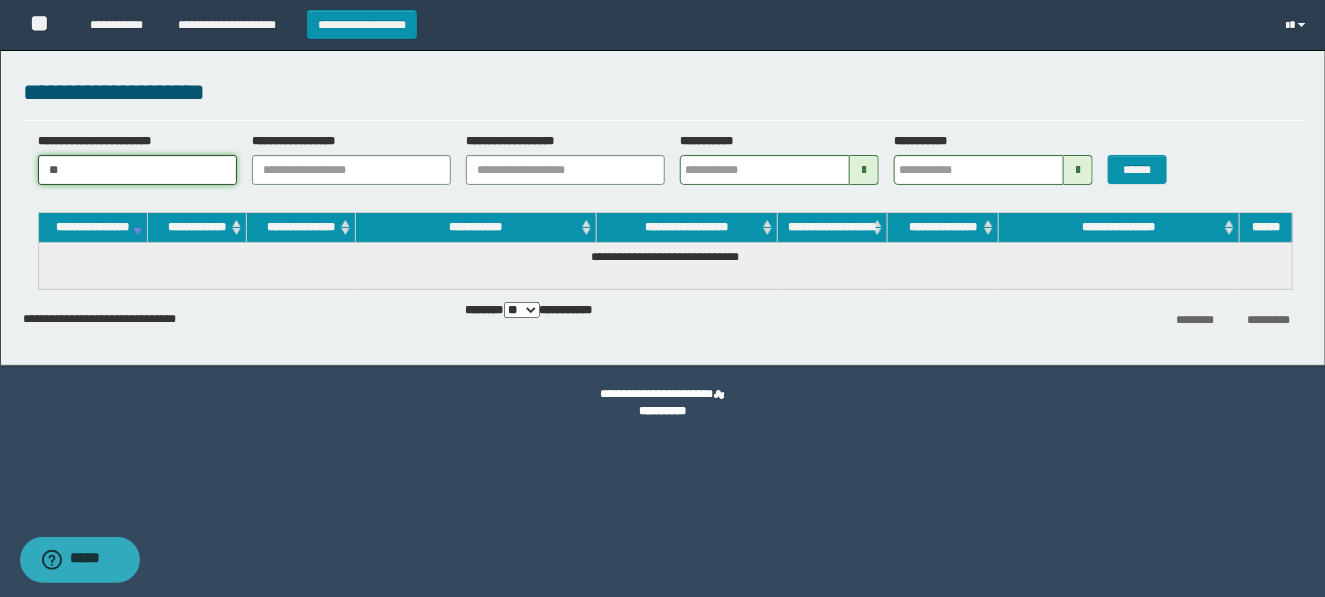 type 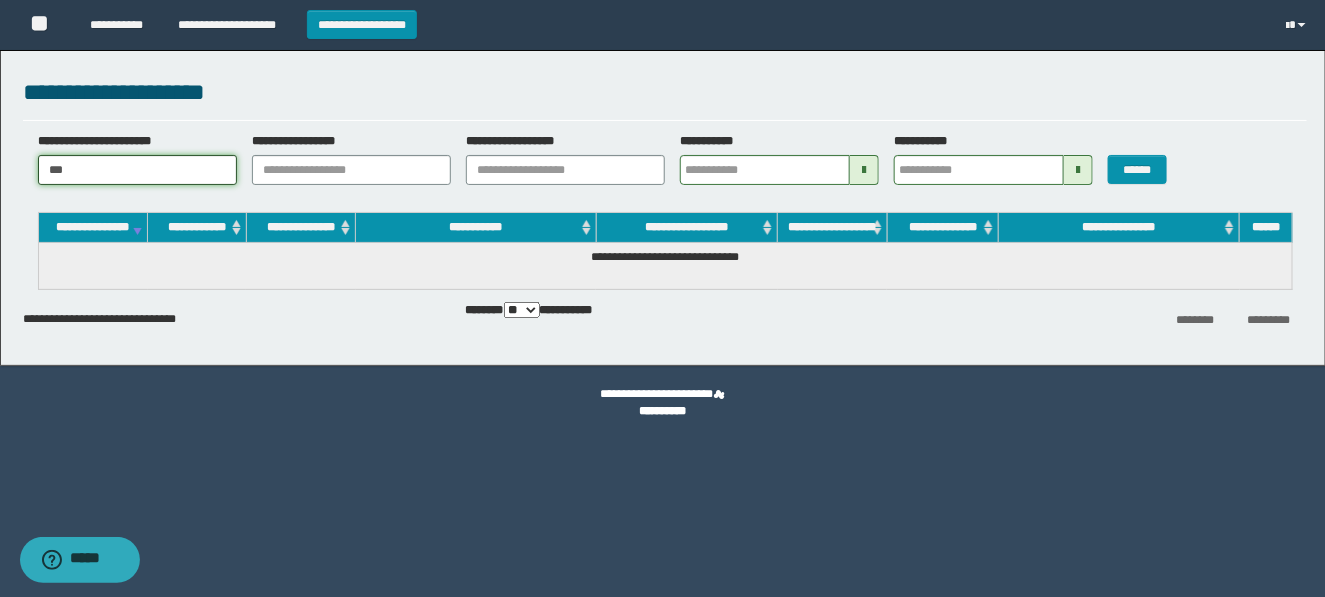 type 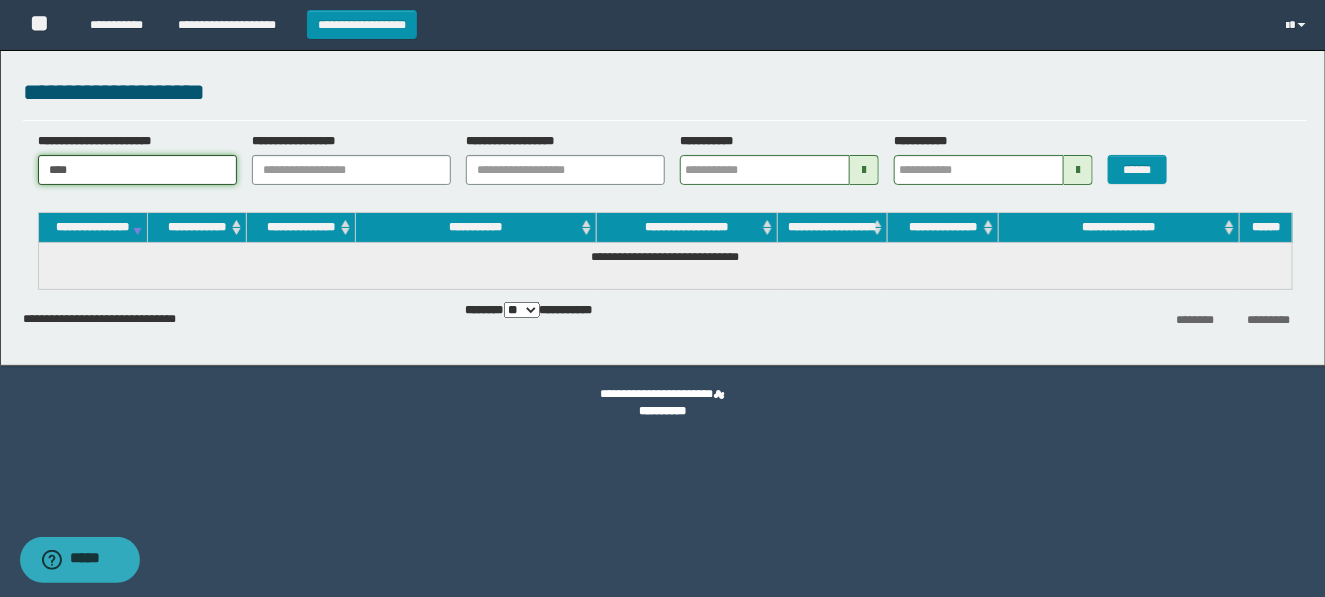 type 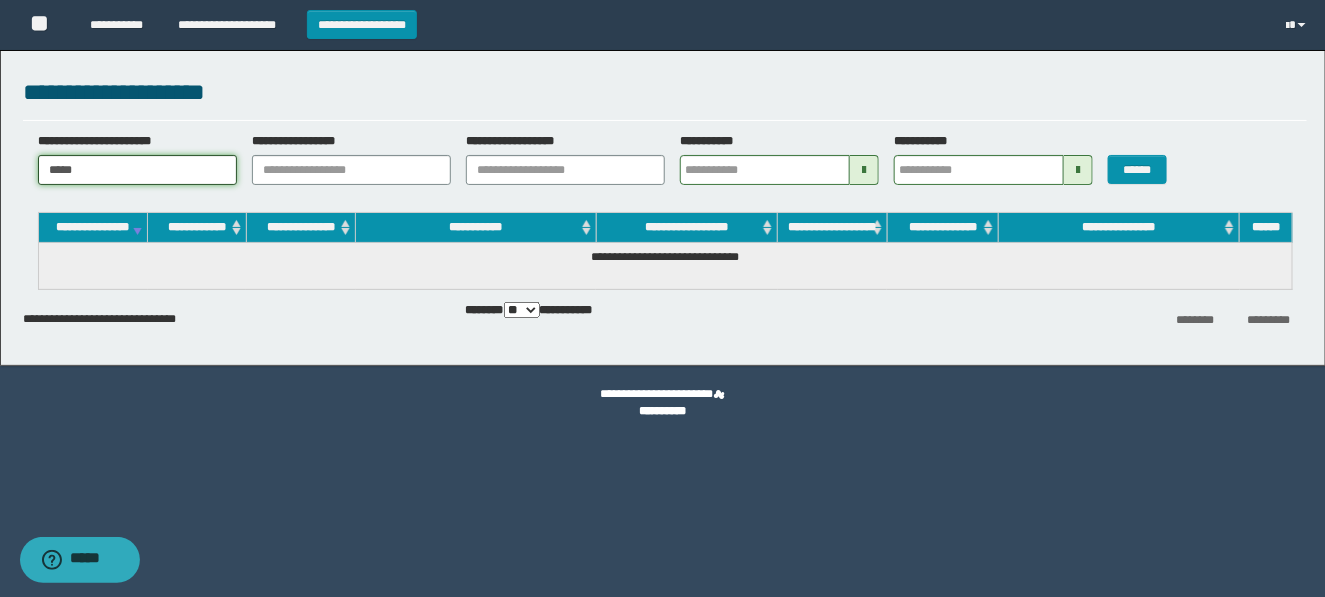 type 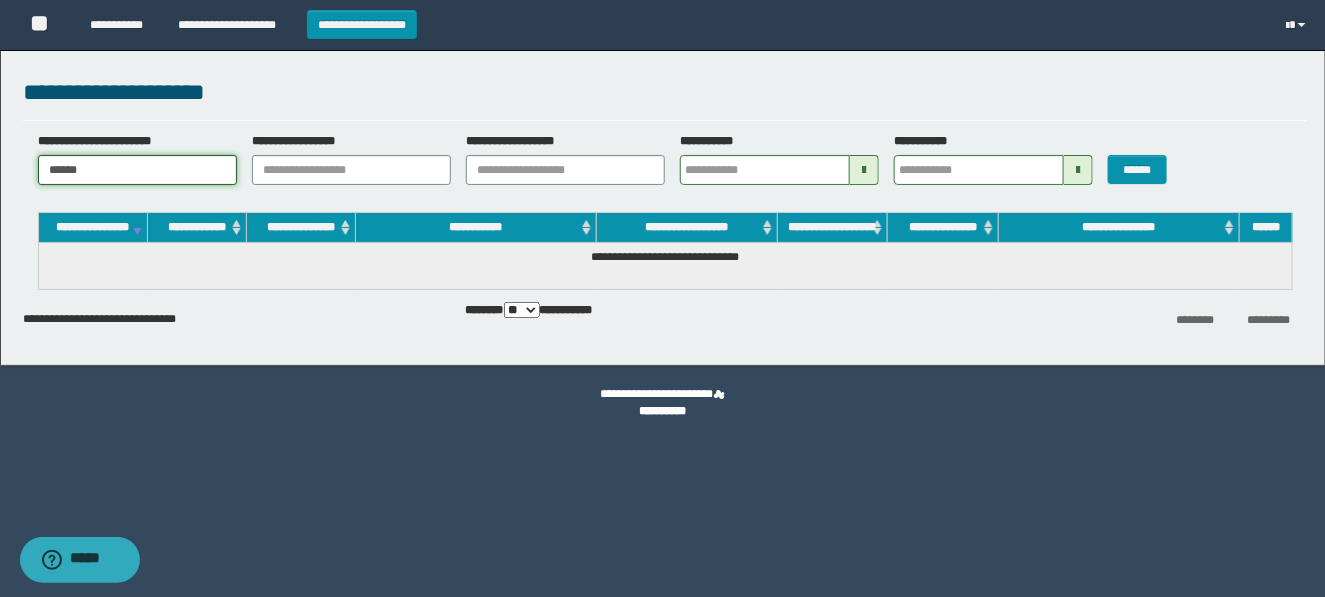 type 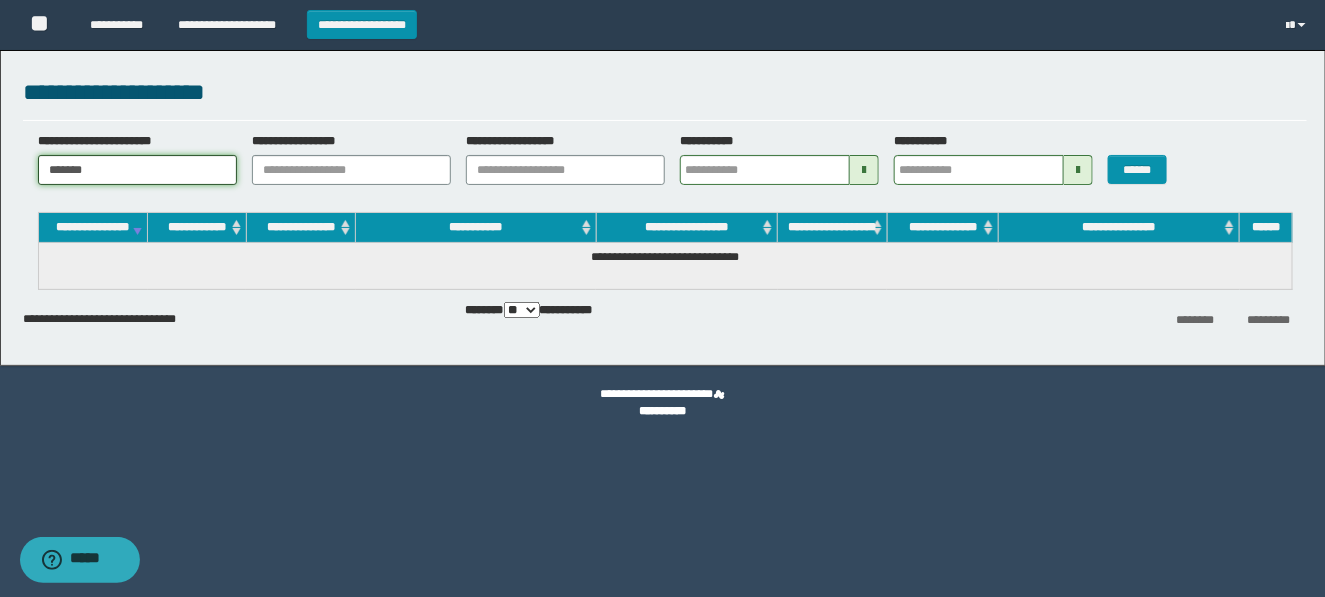 type 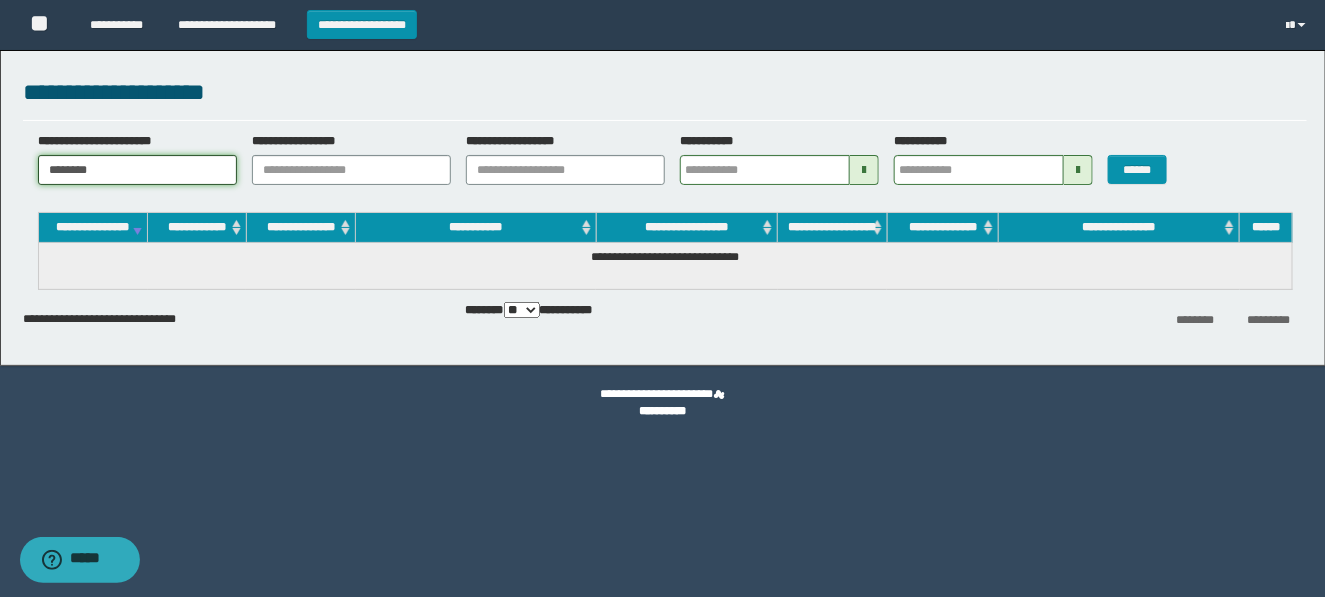 type 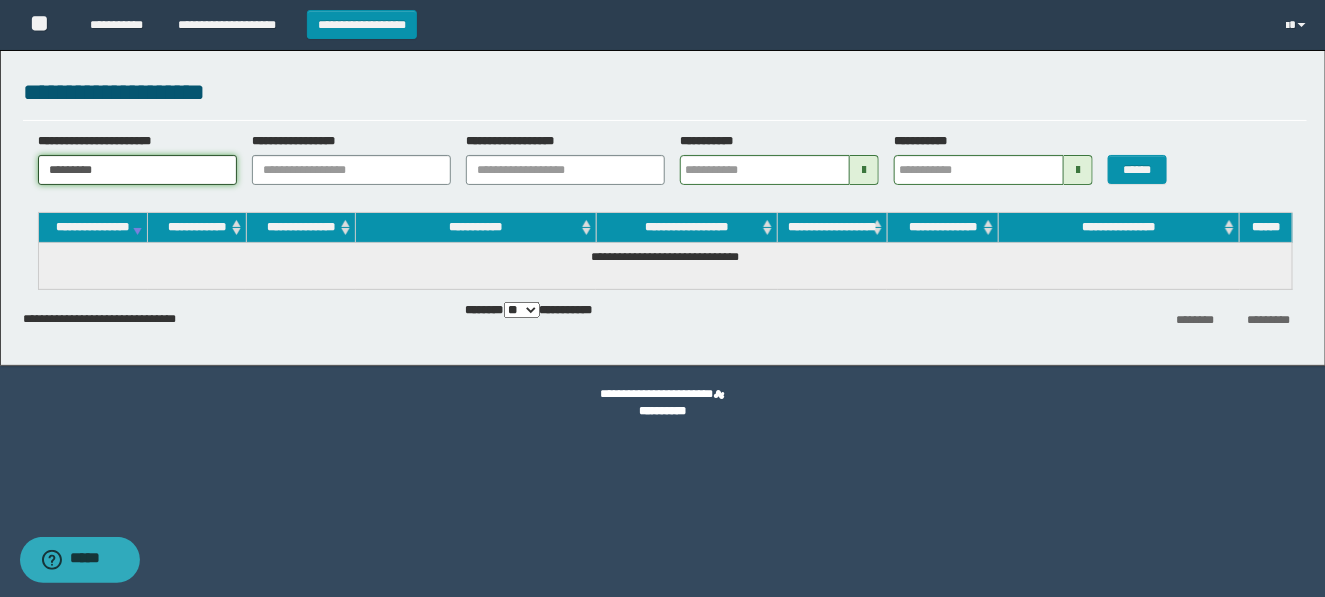 type 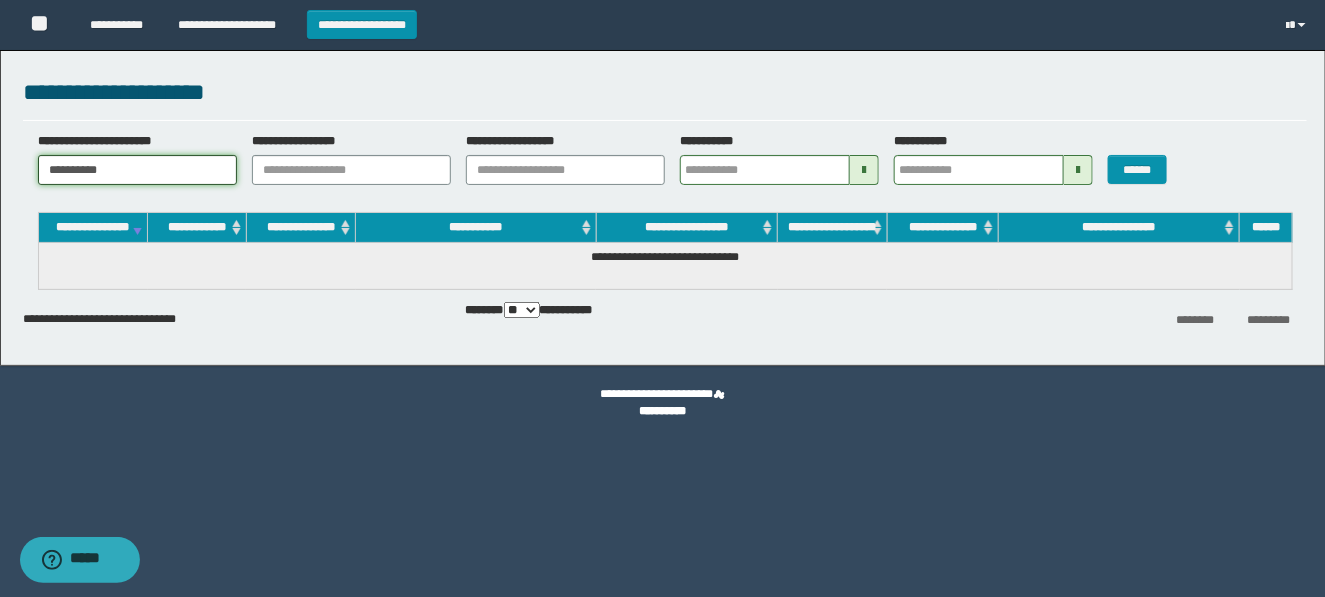 type 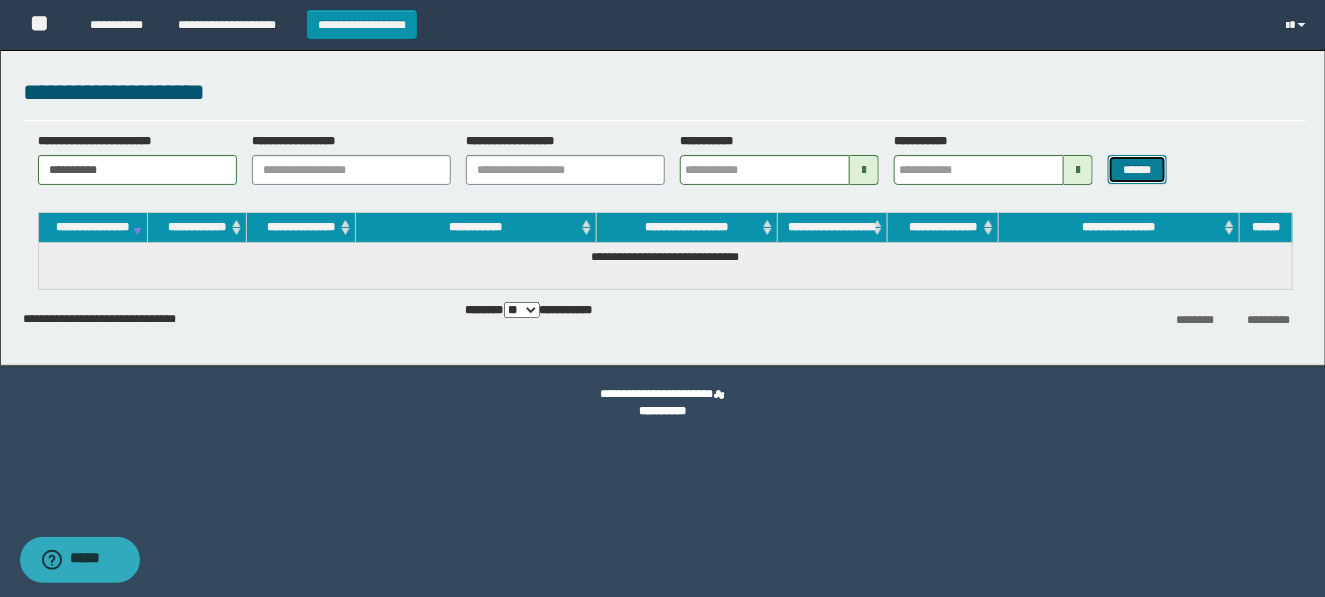 click on "******" at bounding box center (1137, 169) 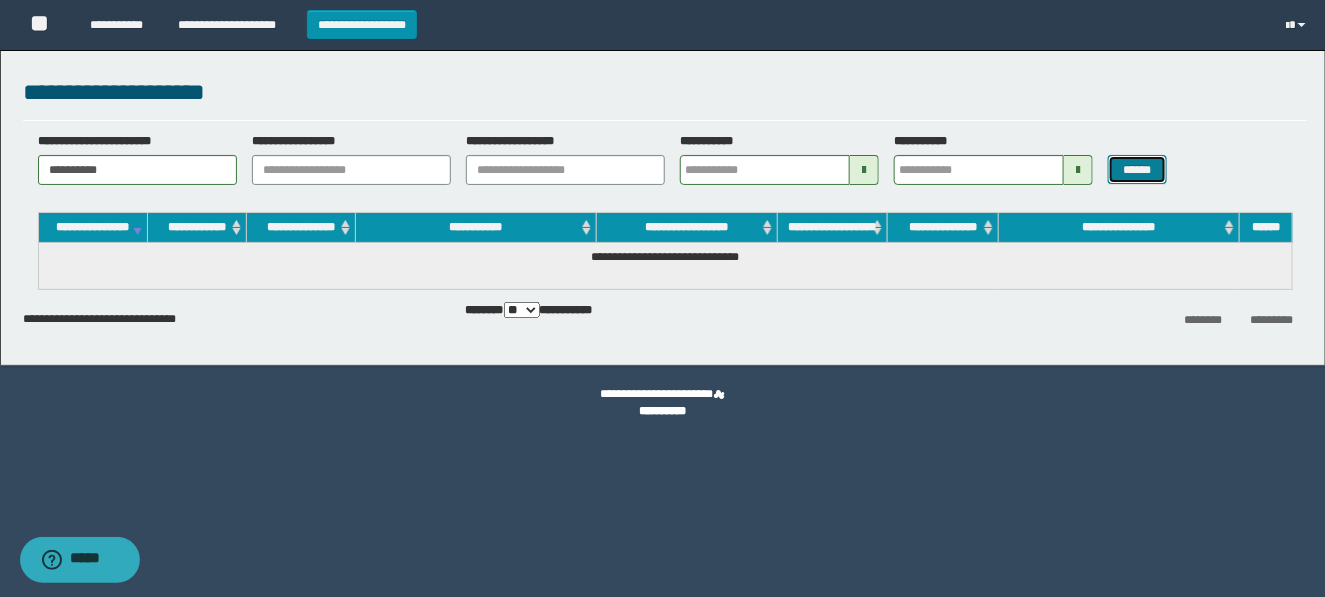 click on "******" at bounding box center (1137, 169) 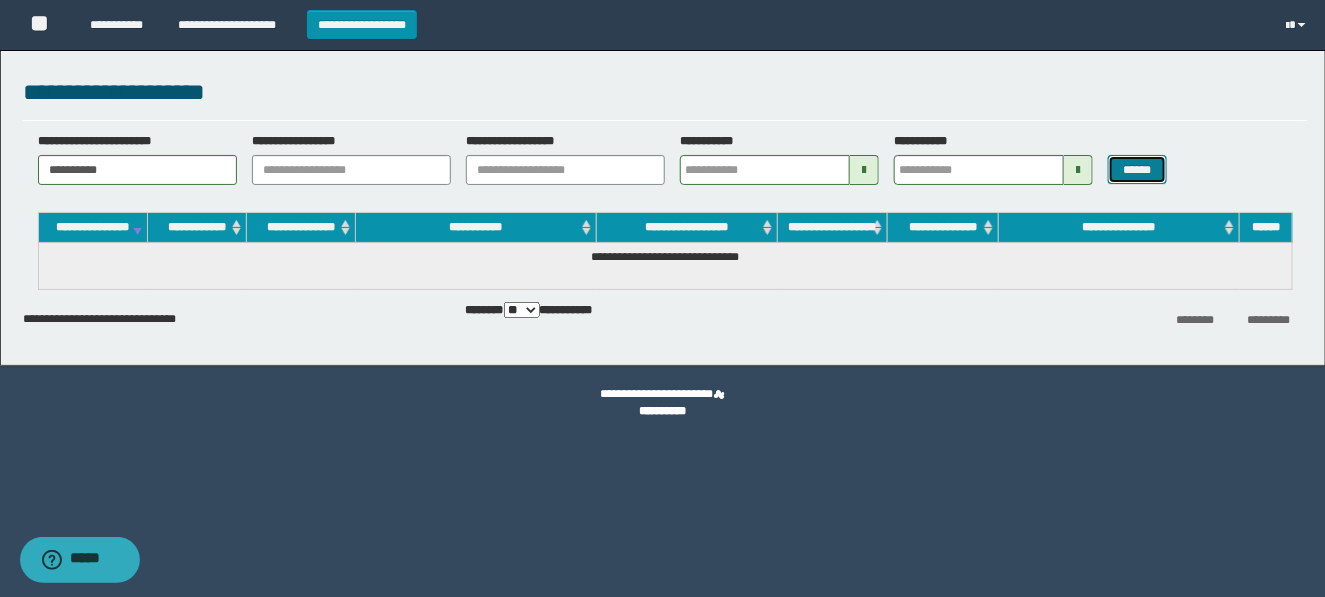 click on "******" at bounding box center (1137, 169) 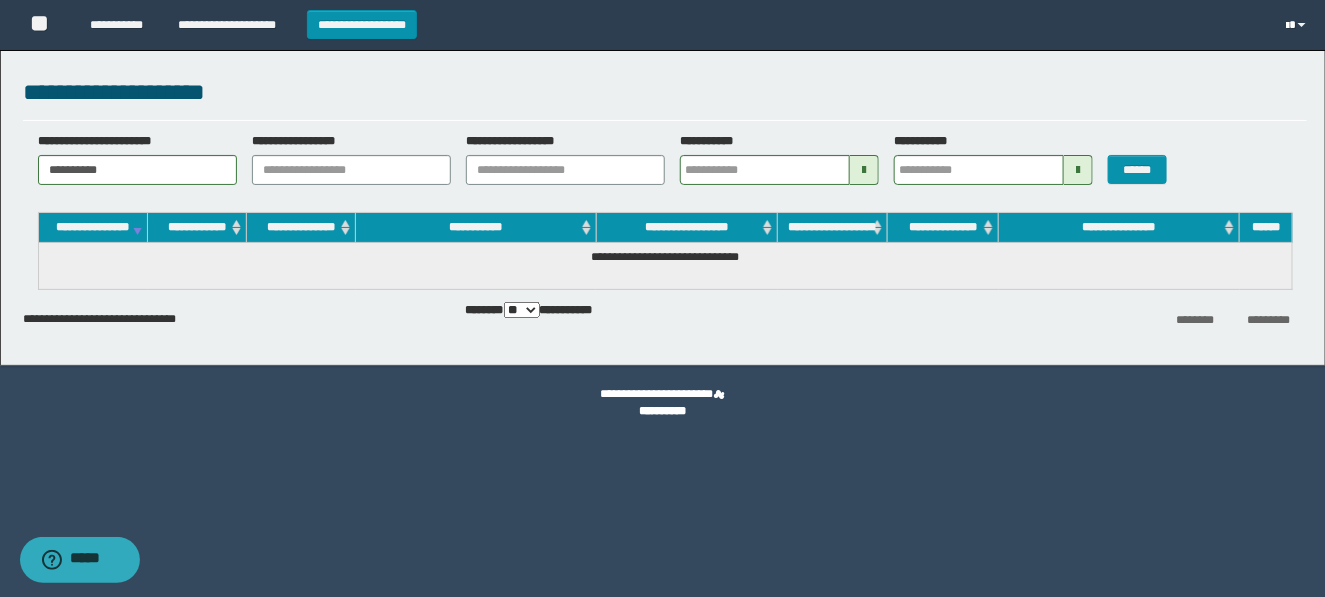 click at bounding box center (1298, 25) 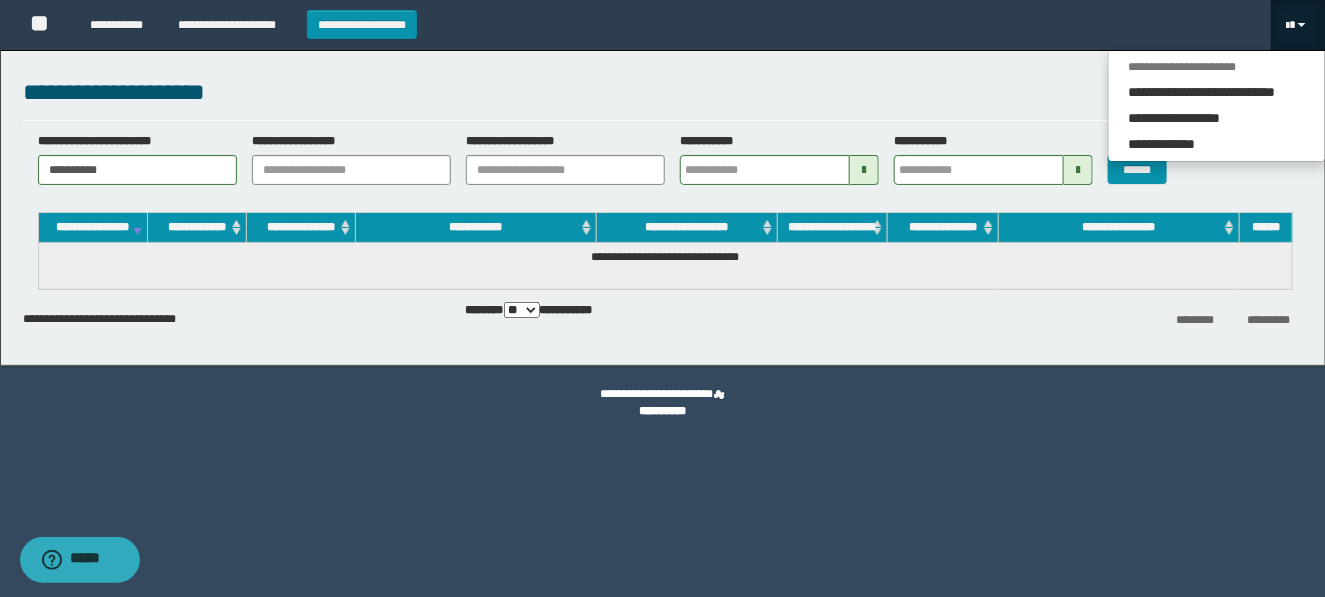 type 